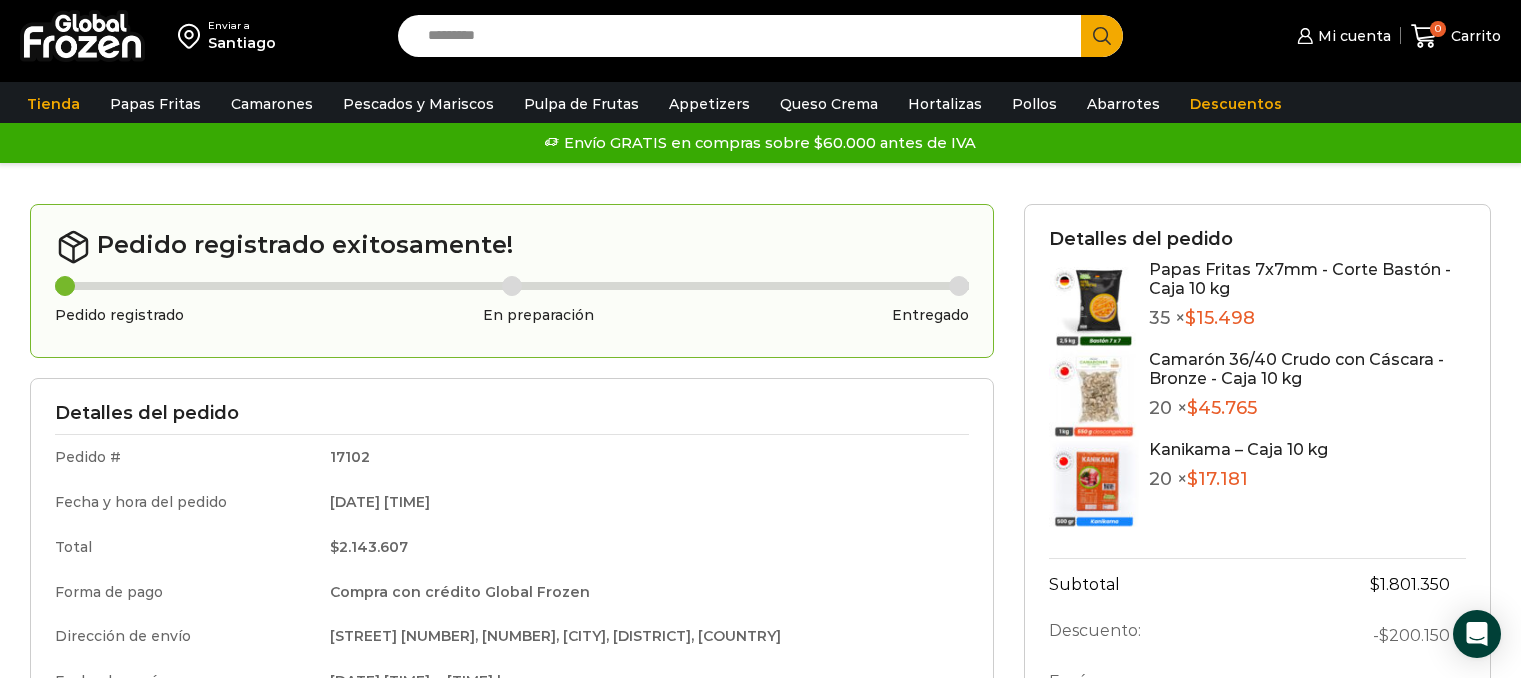scroll, scrollTop: 0, scrollLeft: 0, axis: both 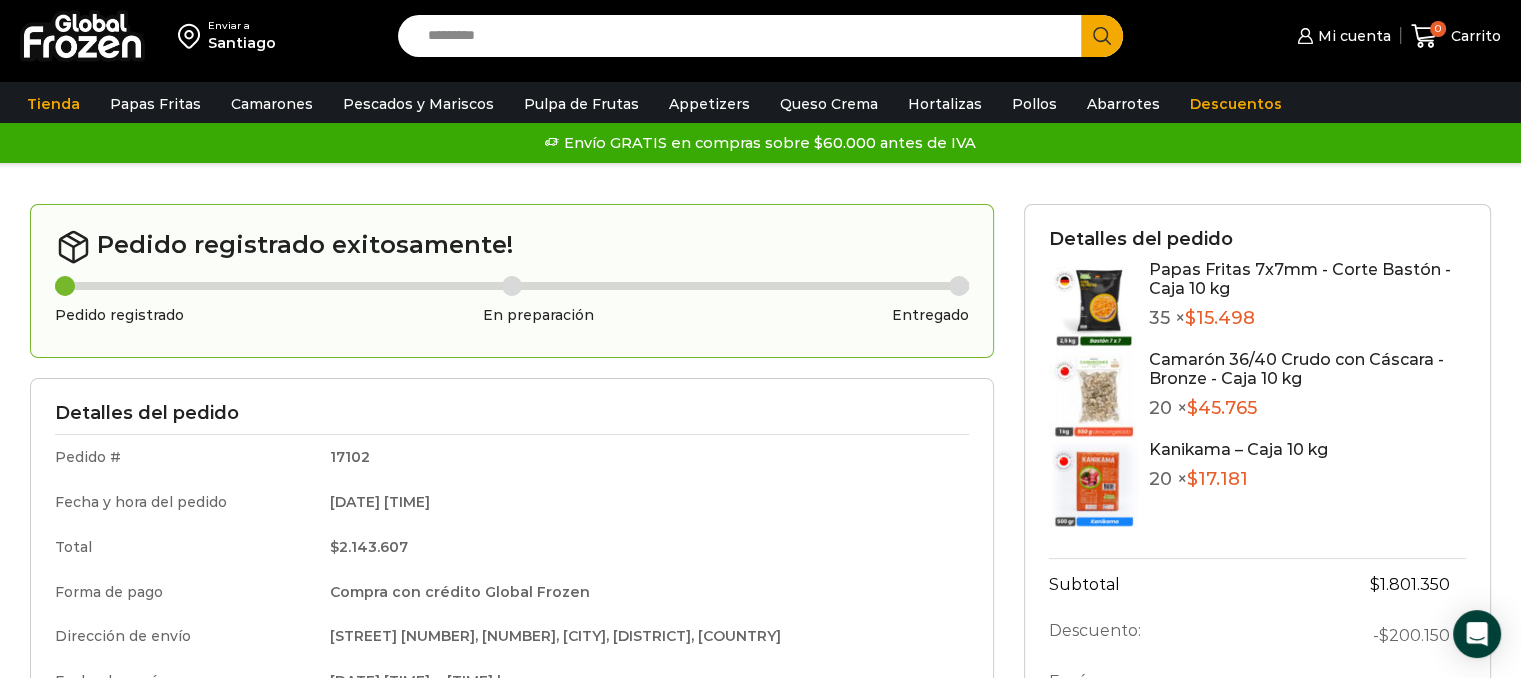 click on "Pedido registrado exitosamente!
Pedido registrado
En preparación
Entregado" at bounding box center [512, 281] 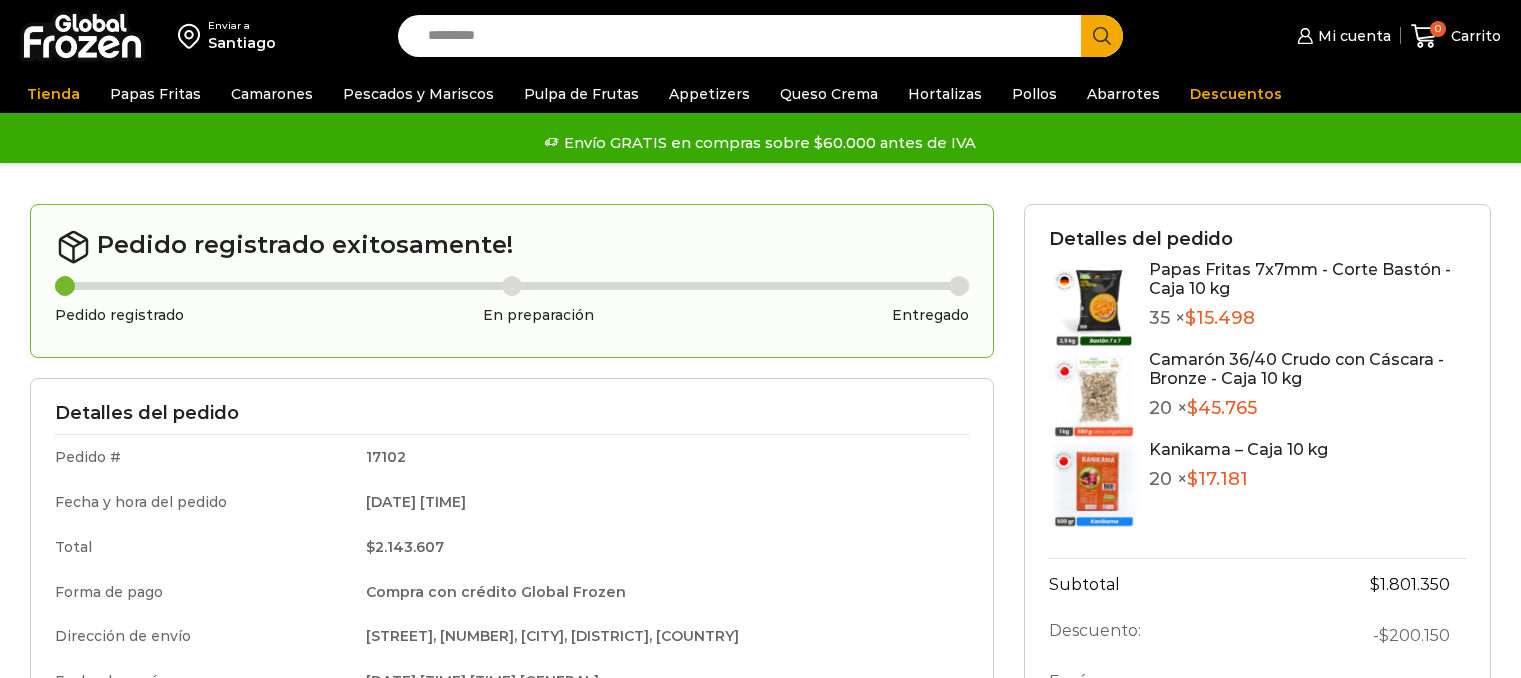 scroll, scrollTop: 0, scrollLeft: 0, axis: both 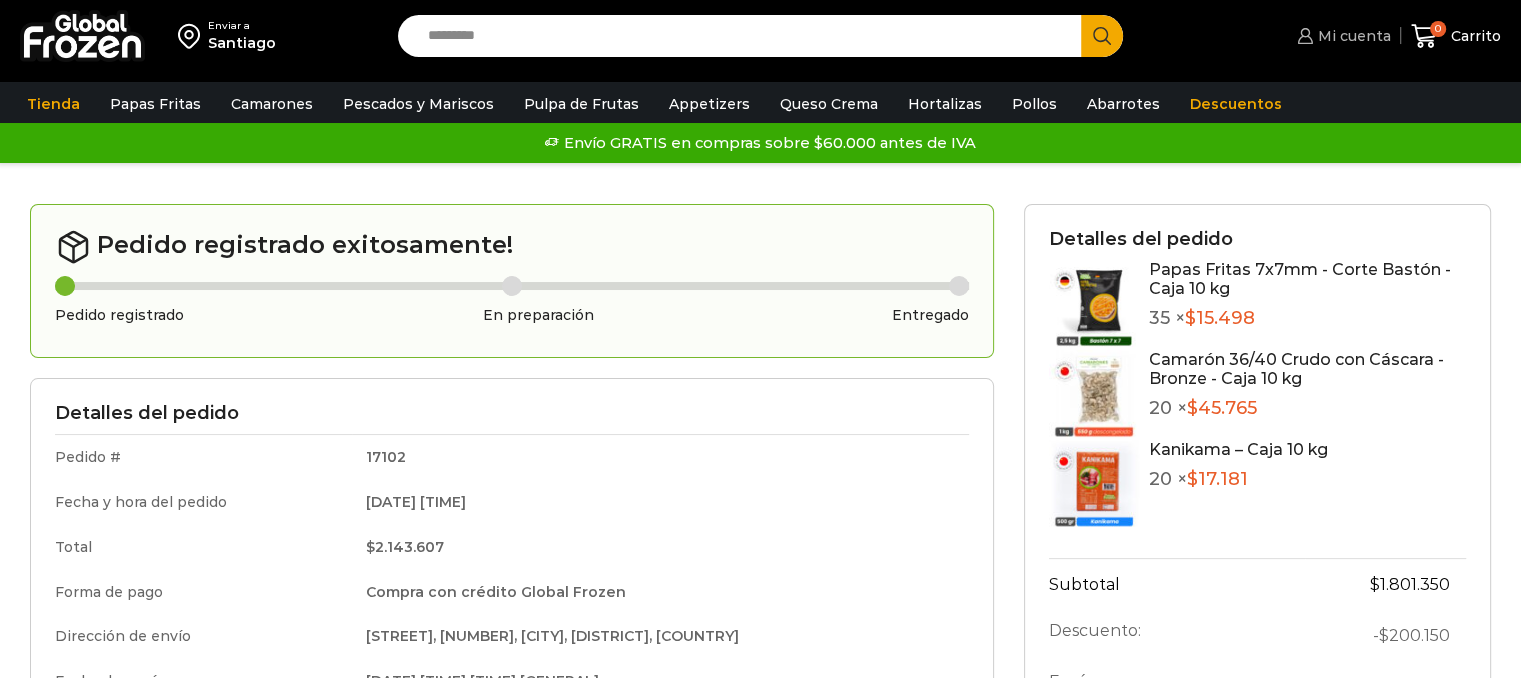 click on "Mi cuenta" at bounding box center (1352, 36) 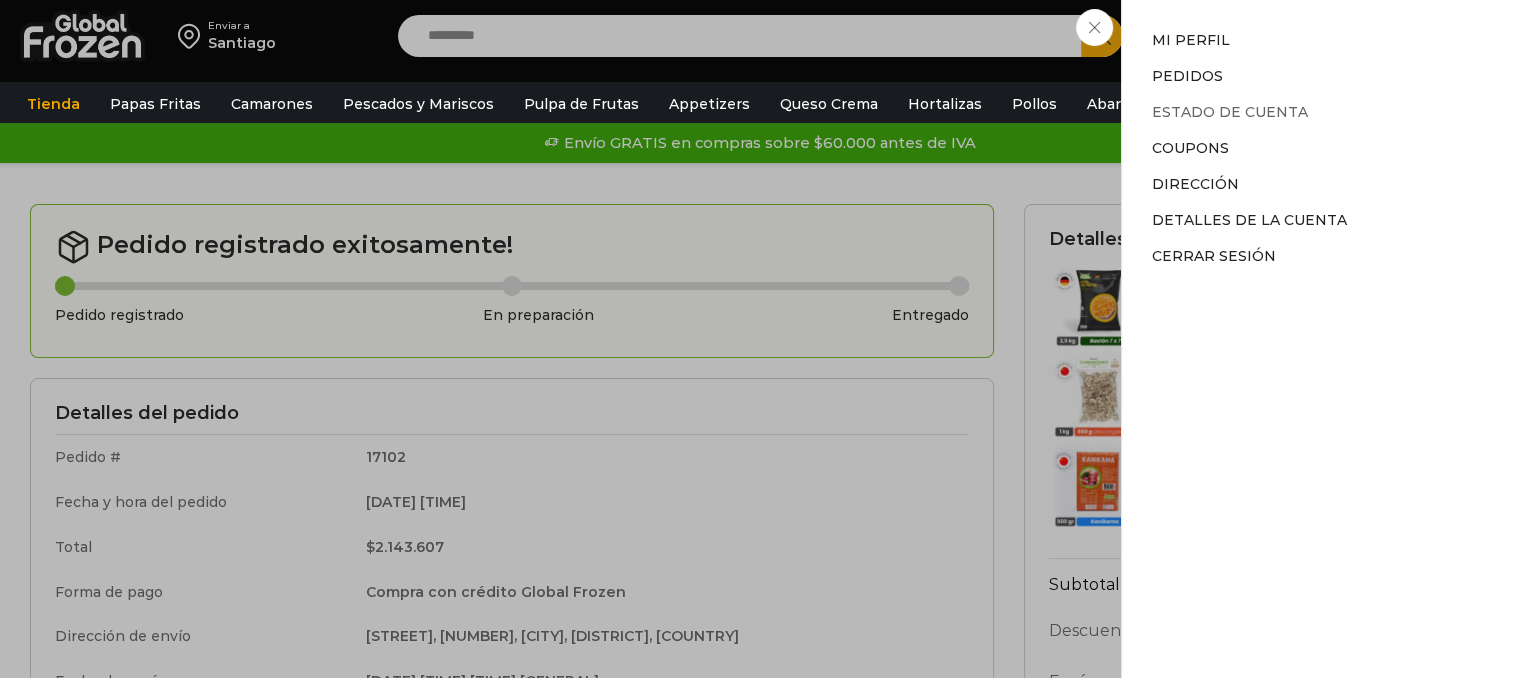 click on "Estado de Cuenta" at bounding box center [1230, 112] 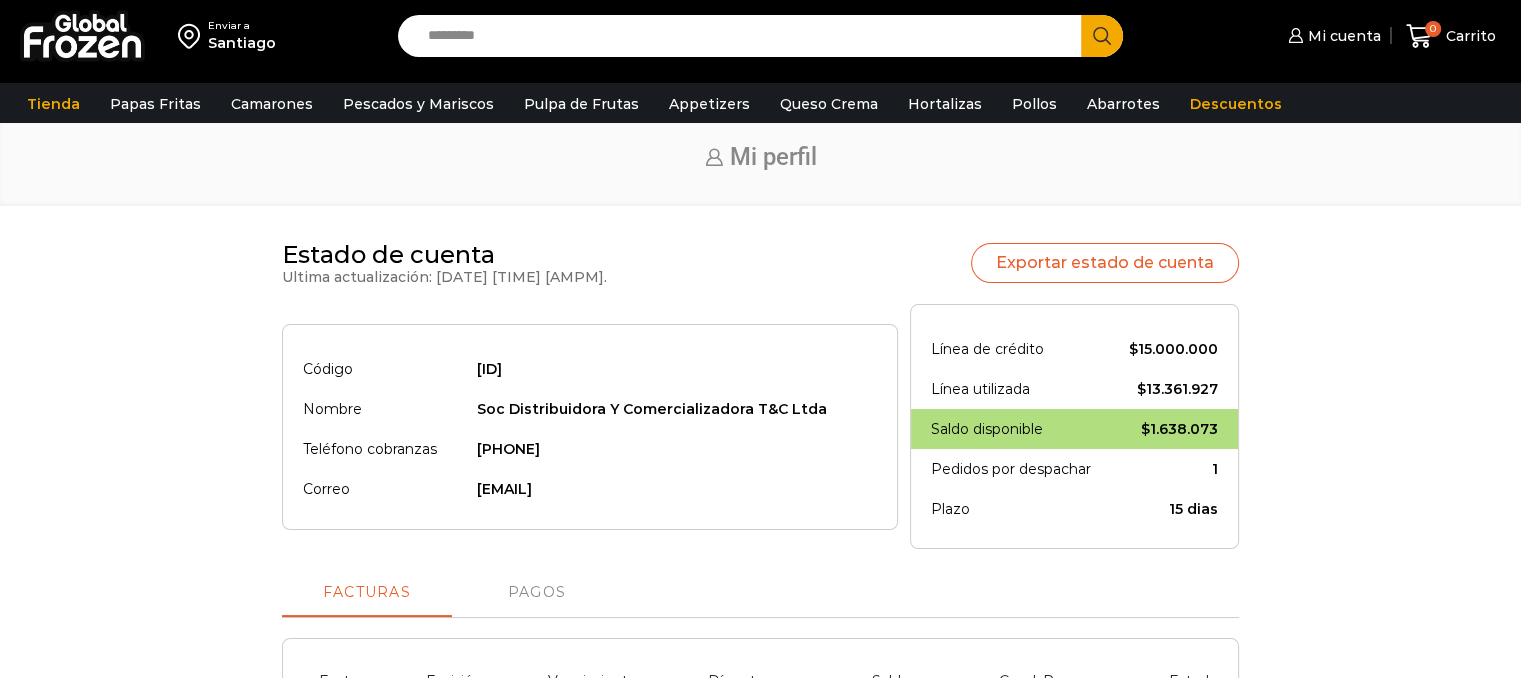 scroll, scrollTop: 100, scrollLeft: 0, axis: vertical 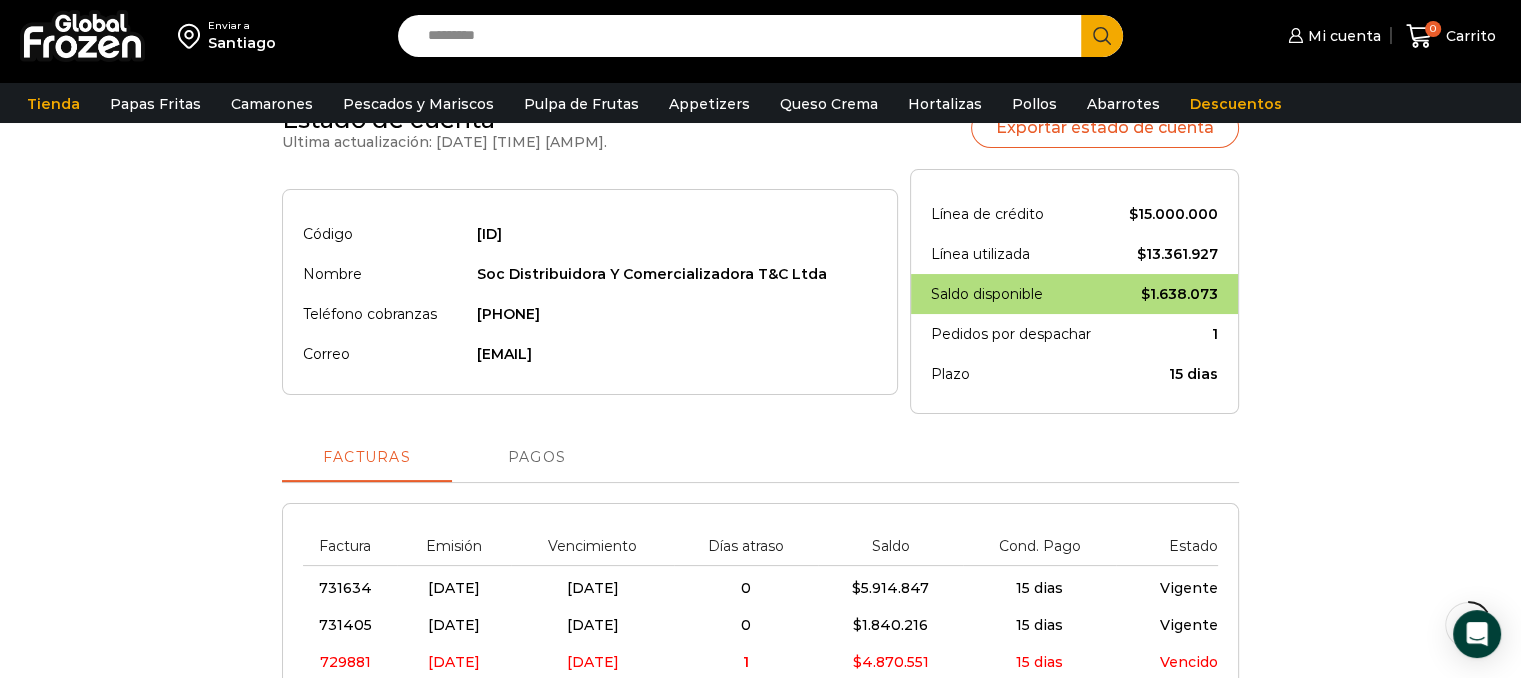 click on "Pagos" at bounding box center [537, 458] 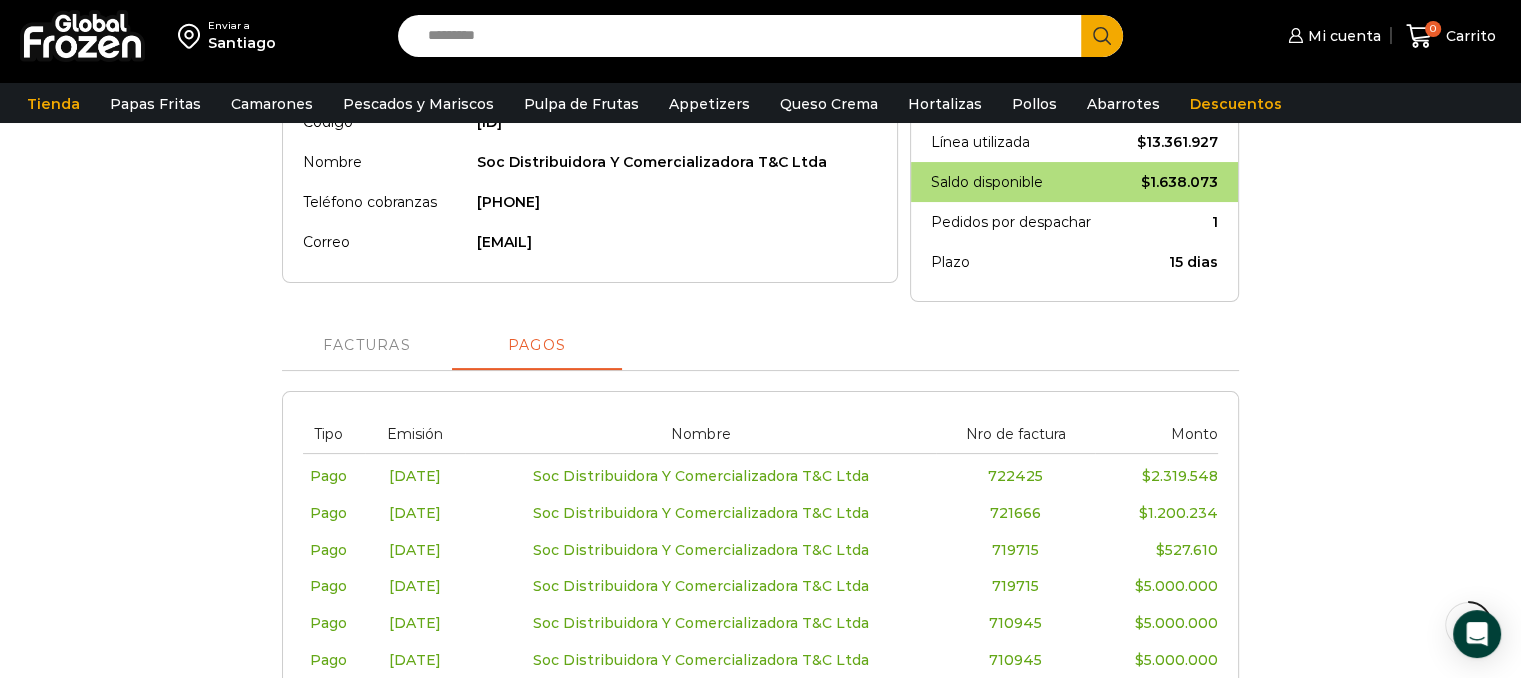 scroll, scrollTop: 300, scrollLeft: 0, axis: vertical 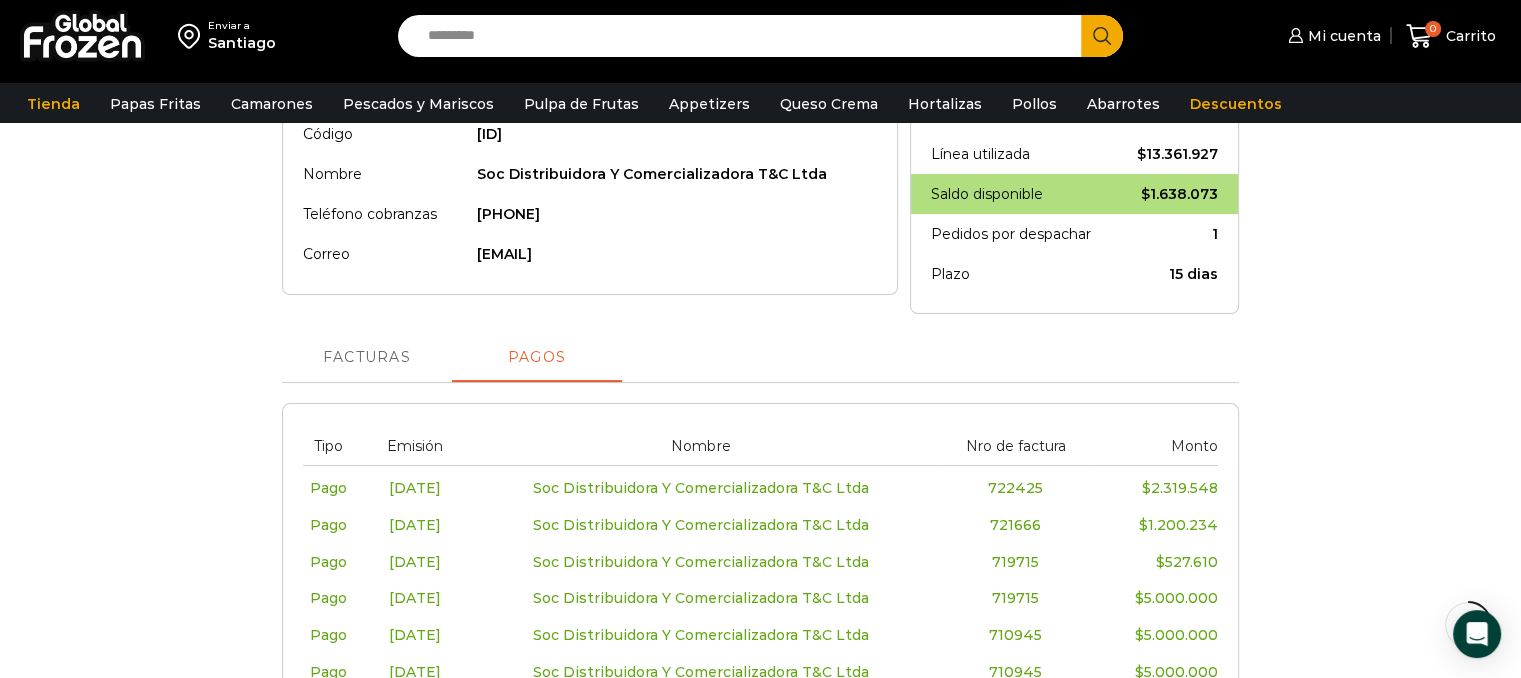 click on "Facturas" at bounding box center (367, 358) 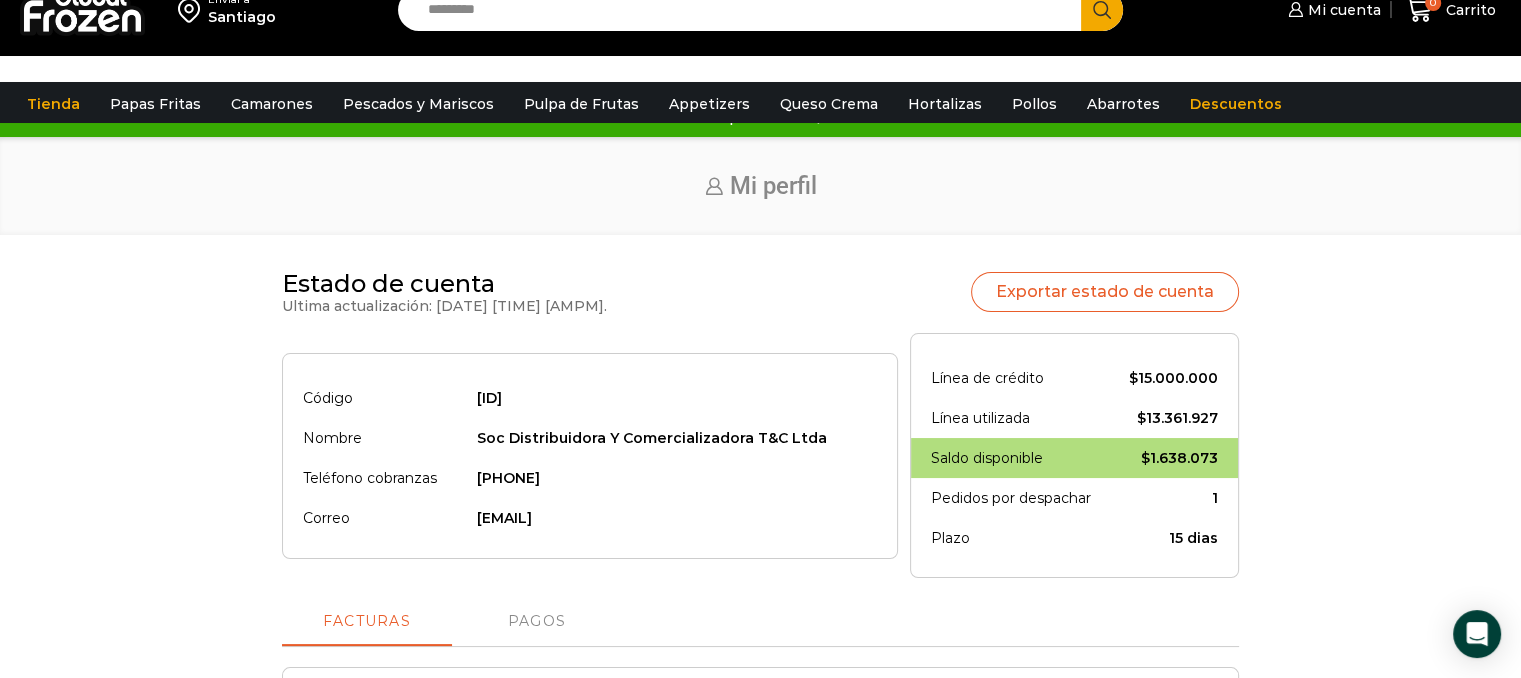 scroll, scrollTop: 0, scrollLeft: 0, axis: both 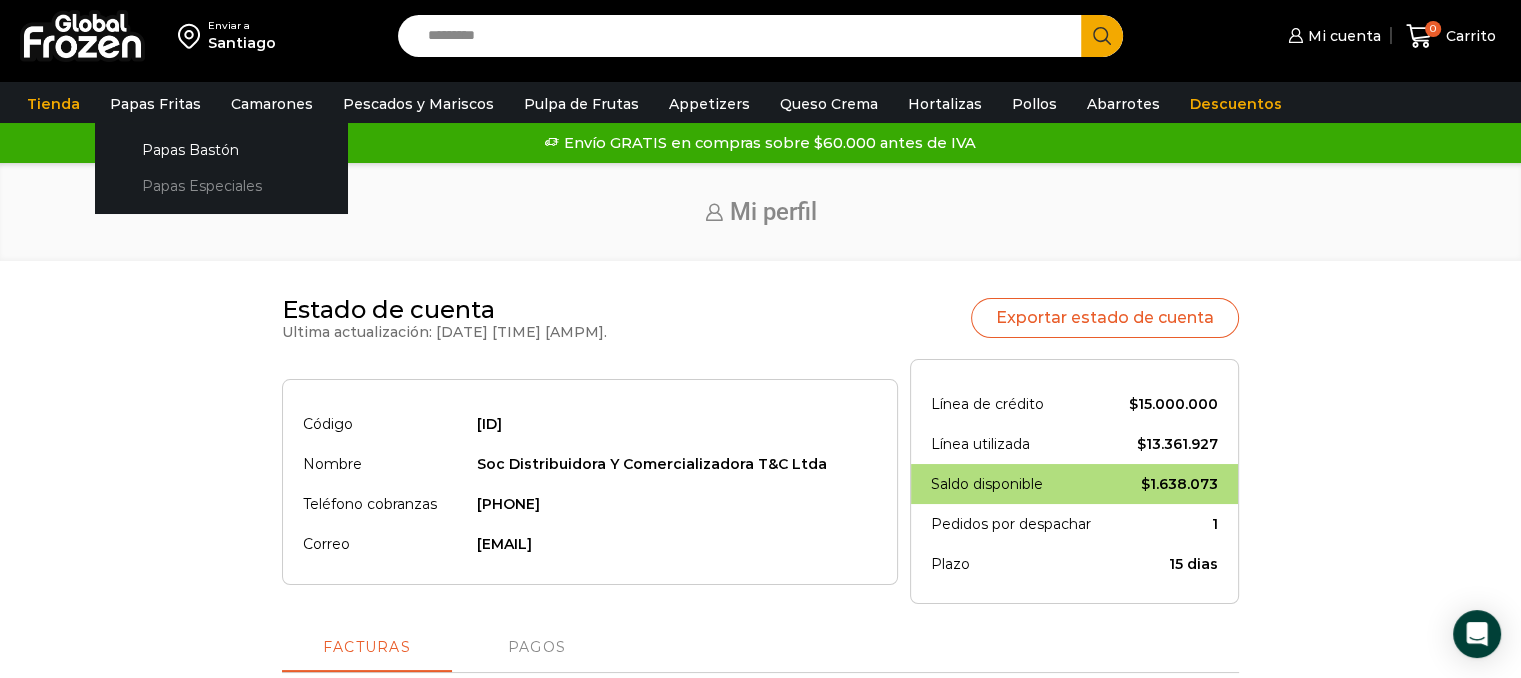 click on "Papas Especiales" at bounding box center [221, 186] 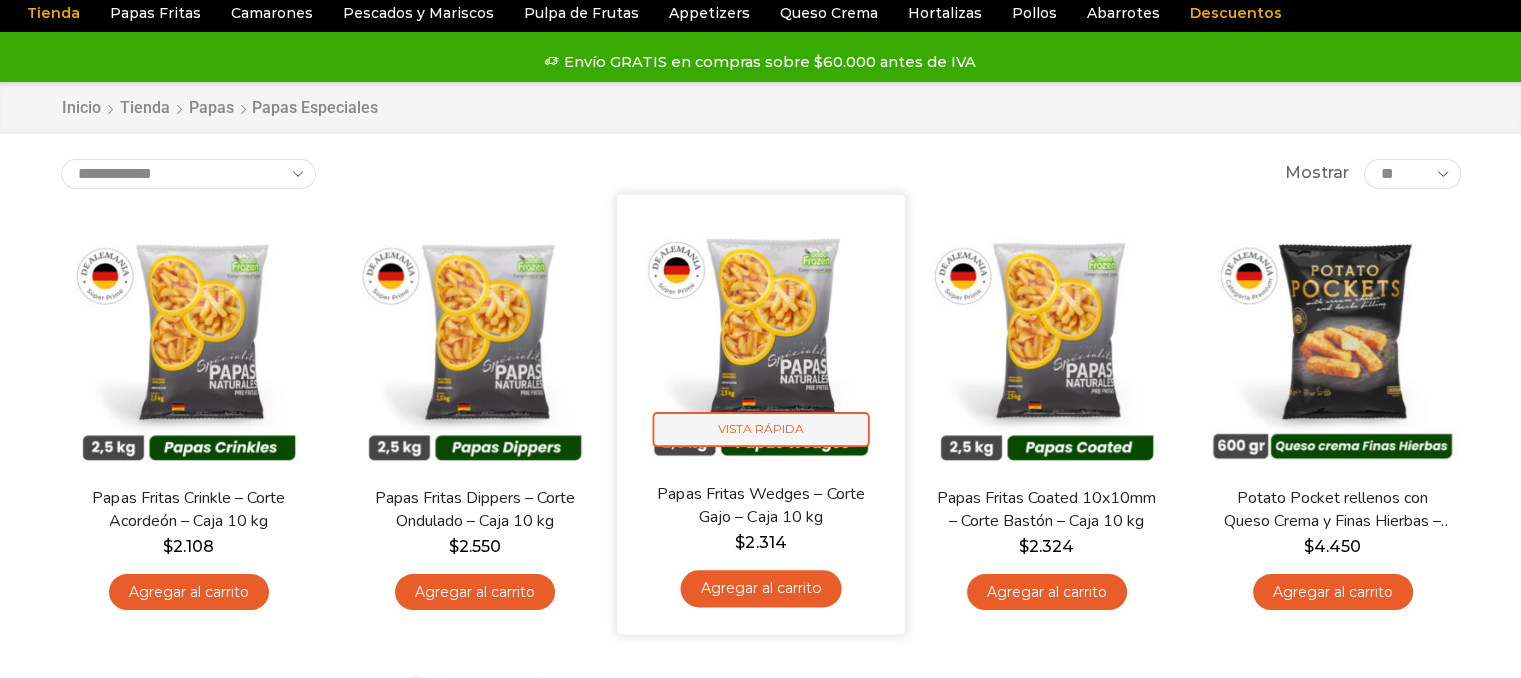 scroll, scrollTop: 100, scrollLeft: 0, axis: vertical 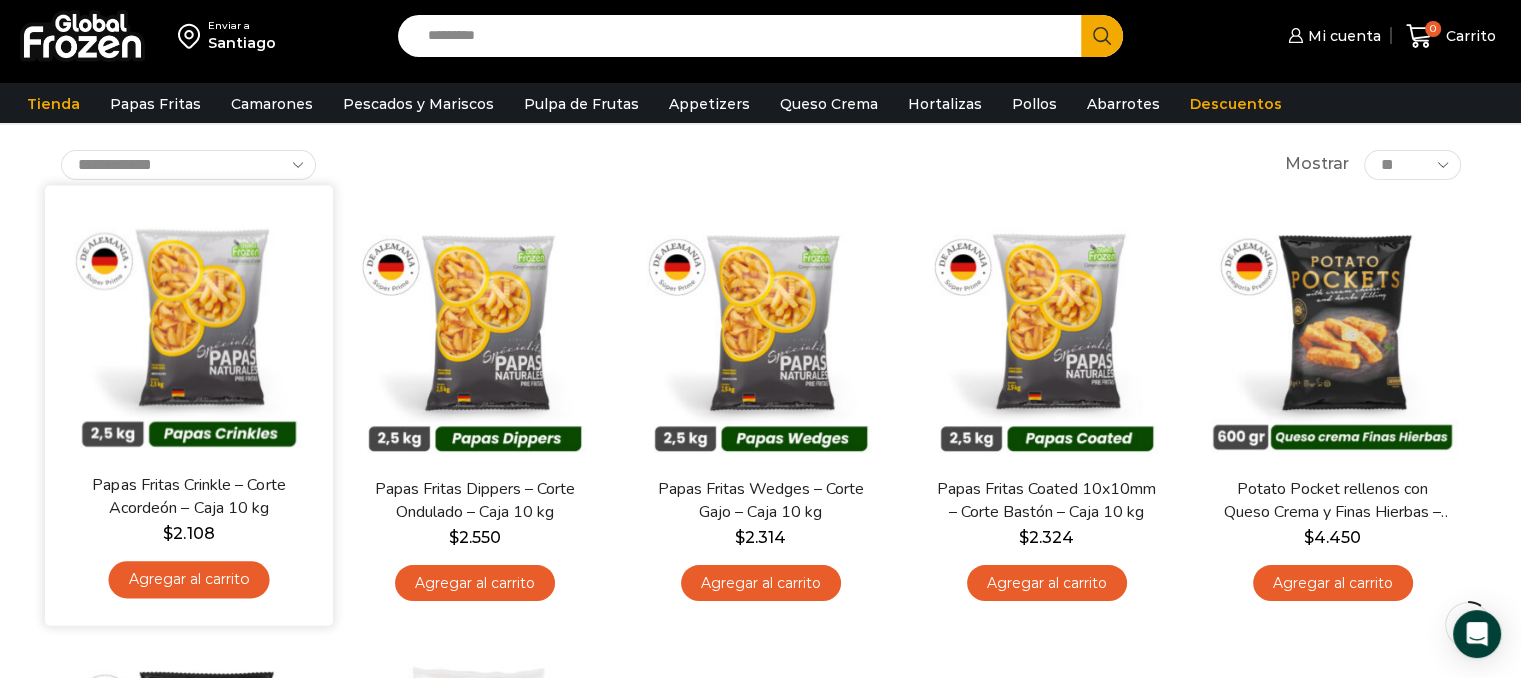 click on "En stock
Vista Rápida
Papas Fritas Crinkle – Corte Acordeón – Caja 10 kg
$ 2.108
Agregar al carrito" at bounding box center (188, 405) 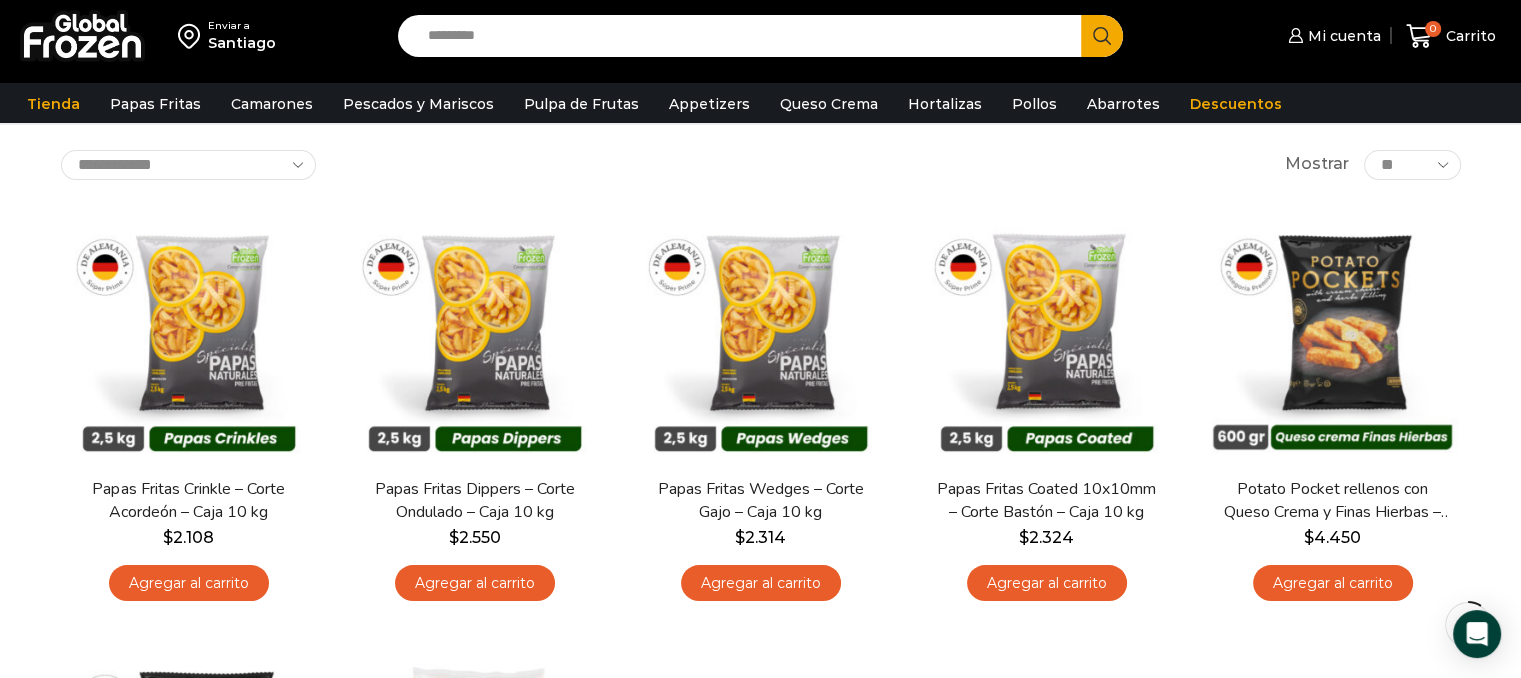 click on "Enviar a
[CITY]
Search input
Search
Mi cuenta
Pedidos" at bounding box center (760, 566) 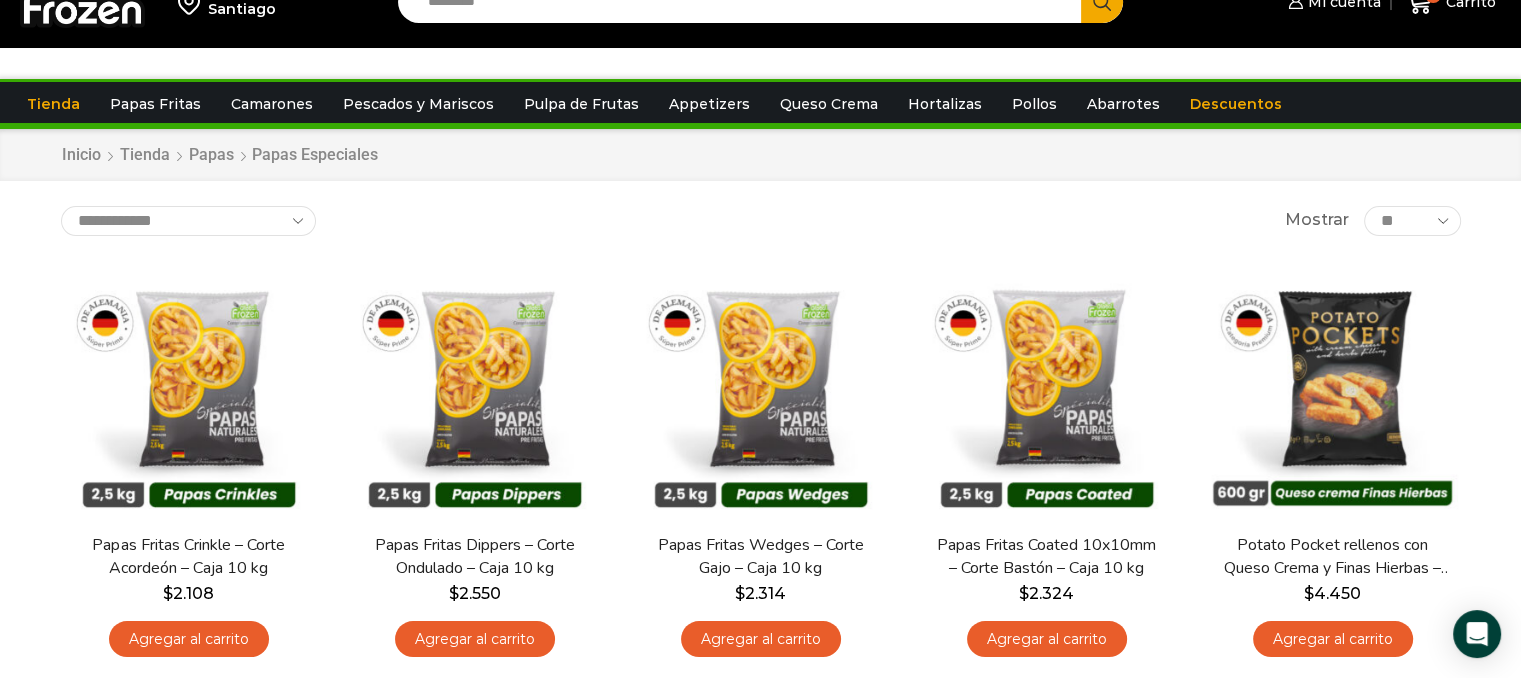 scroll, scrollTop: 0, scrollLeft: 0, axis: both 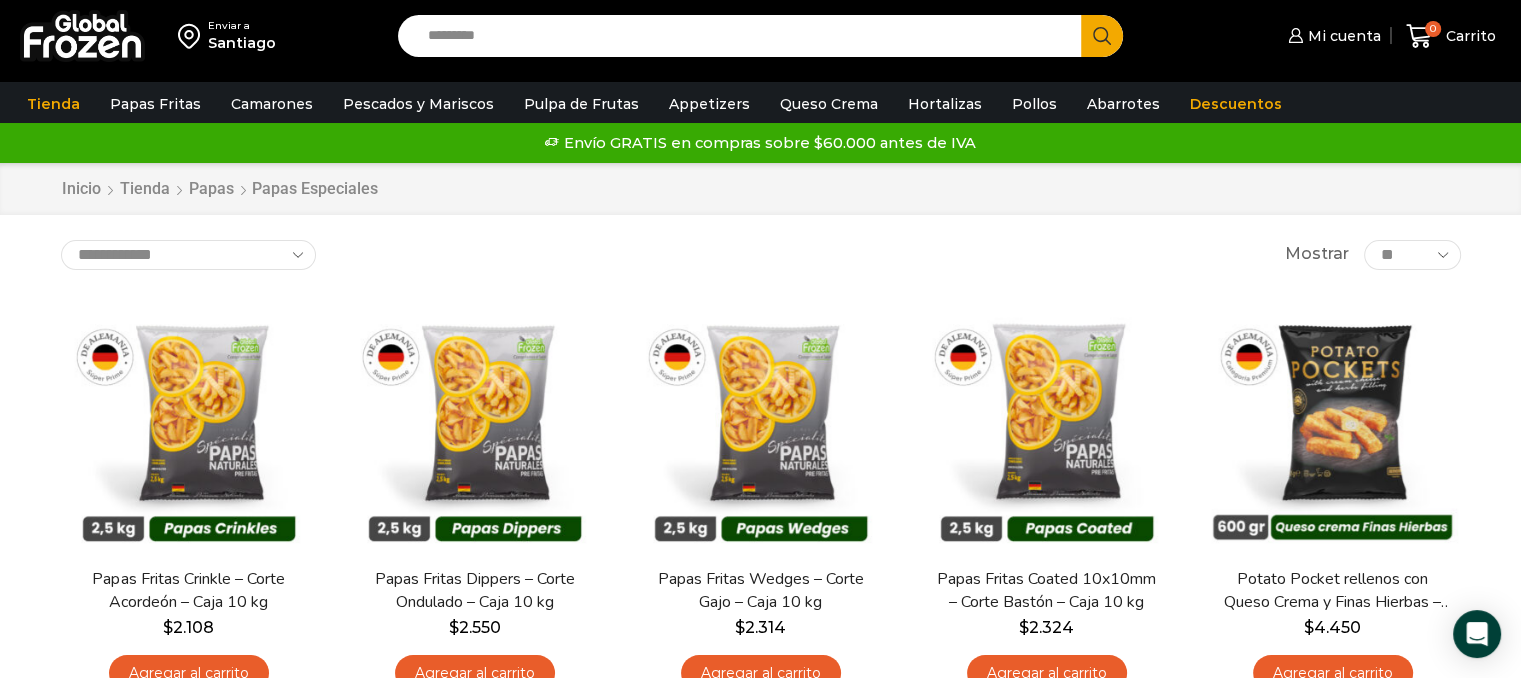 click at bounding box center [82, 36] 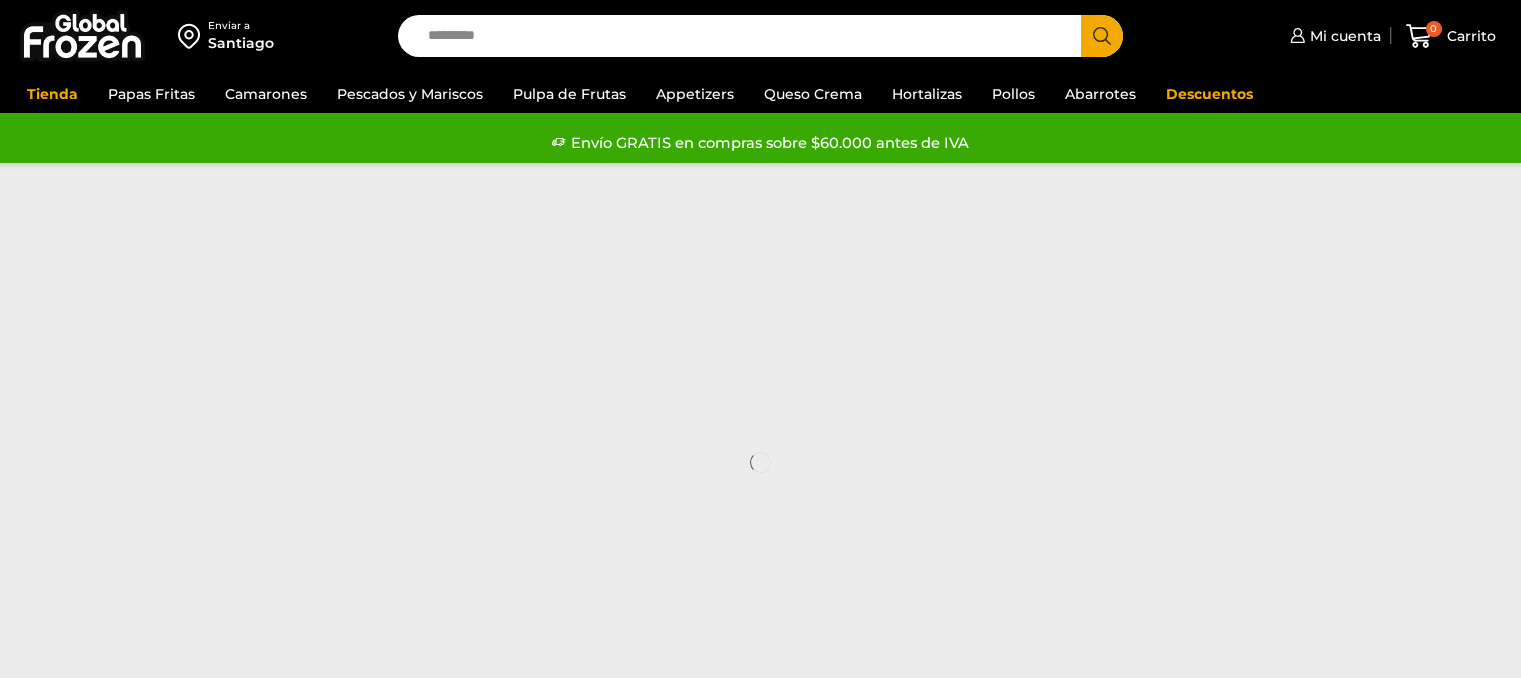 scroll, scrollTop: 0, scrollLeft: 0, axis: both 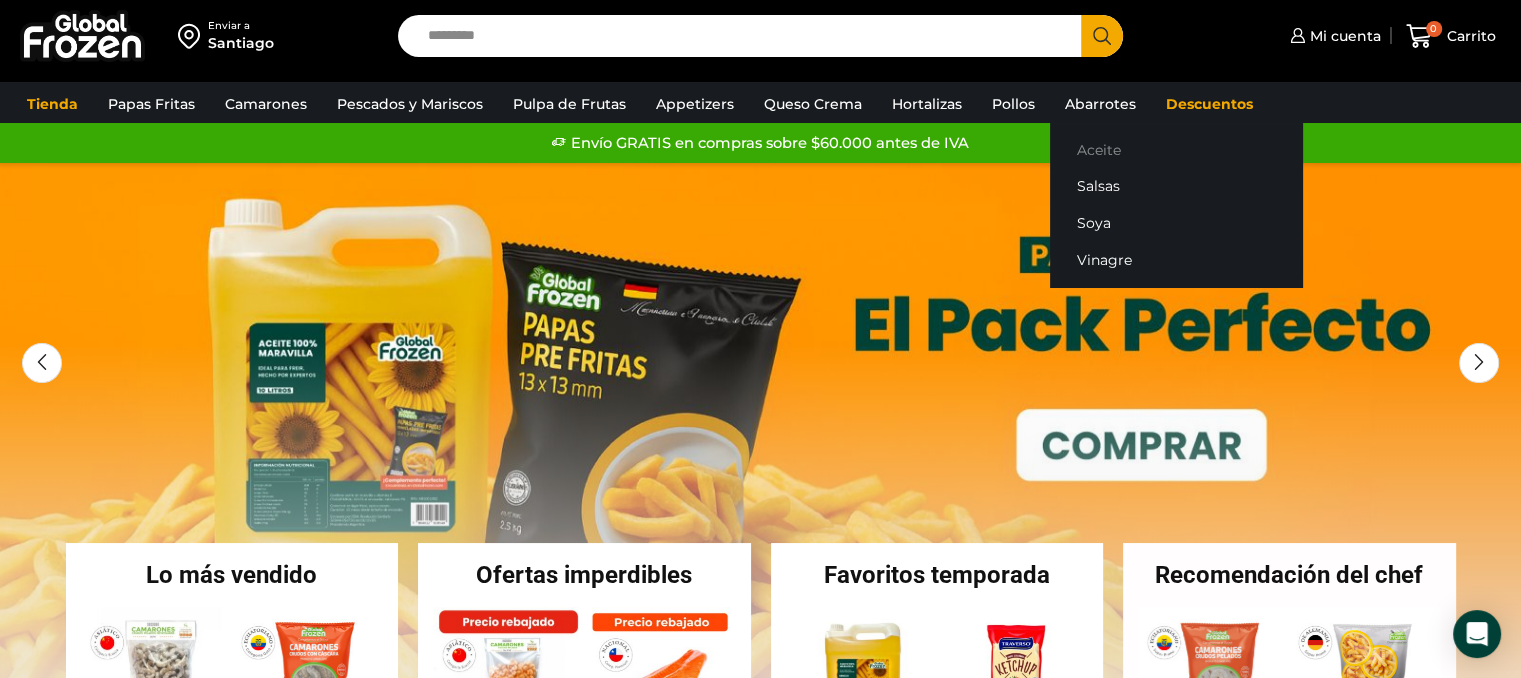click on "Aceite" at bounding box center (1176, 149) 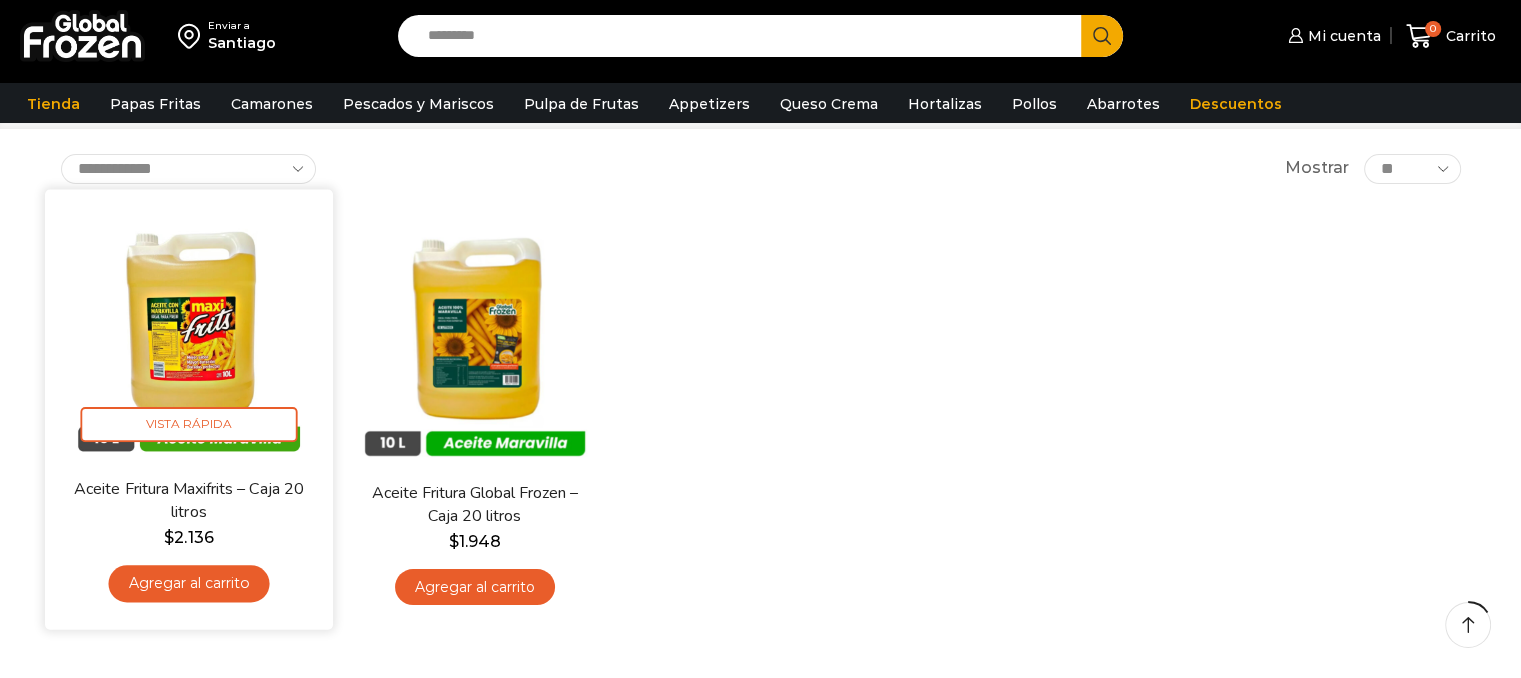 scroll, scrollTop: 100, scrollLeft: 0, axis: vertical 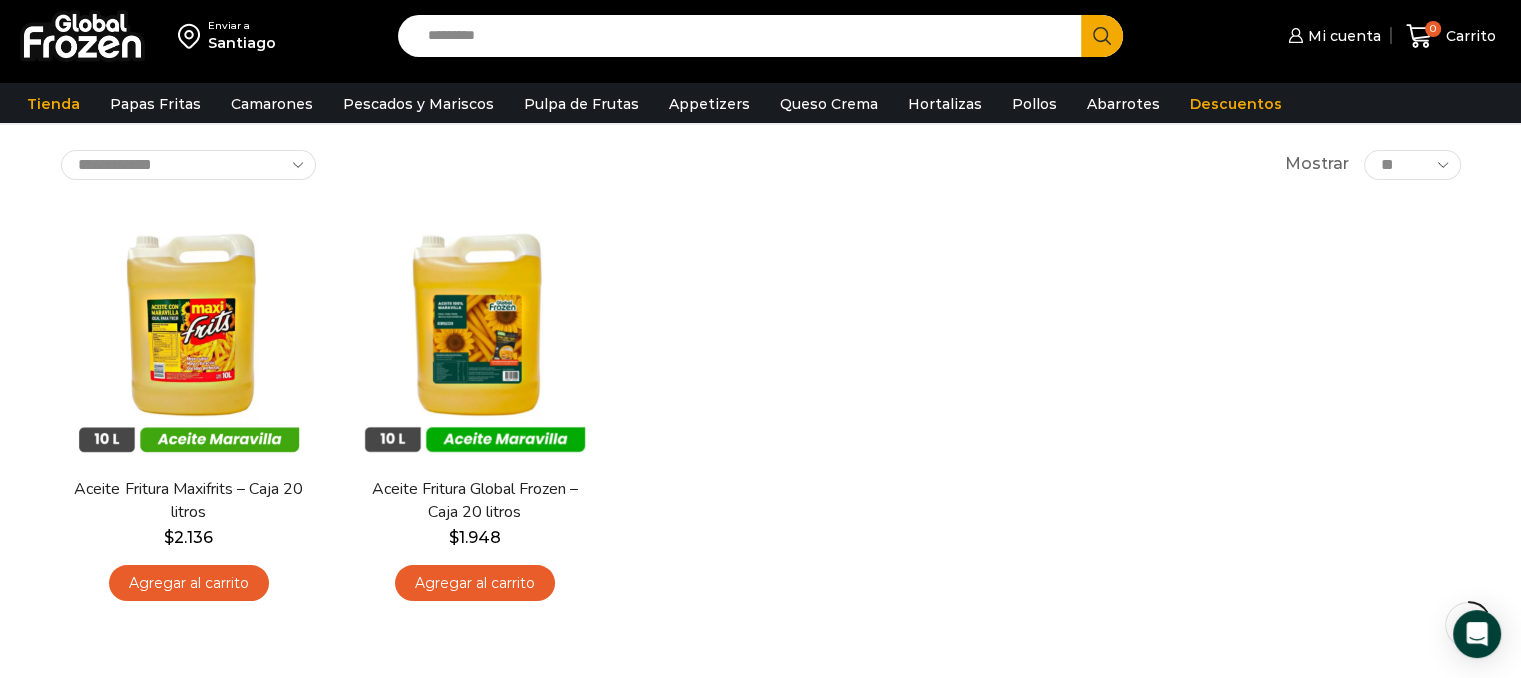 click on "En stock
Vista Rápida
Aceite Fritura Maxifrits – Caja 20 litros
$ 2.136
Agregar al carrito
En stock
Vista Rápida
Aceite Fritura Global Frozen – Caja 20 litros
$ 1.948" at bounding box center (761, 410) 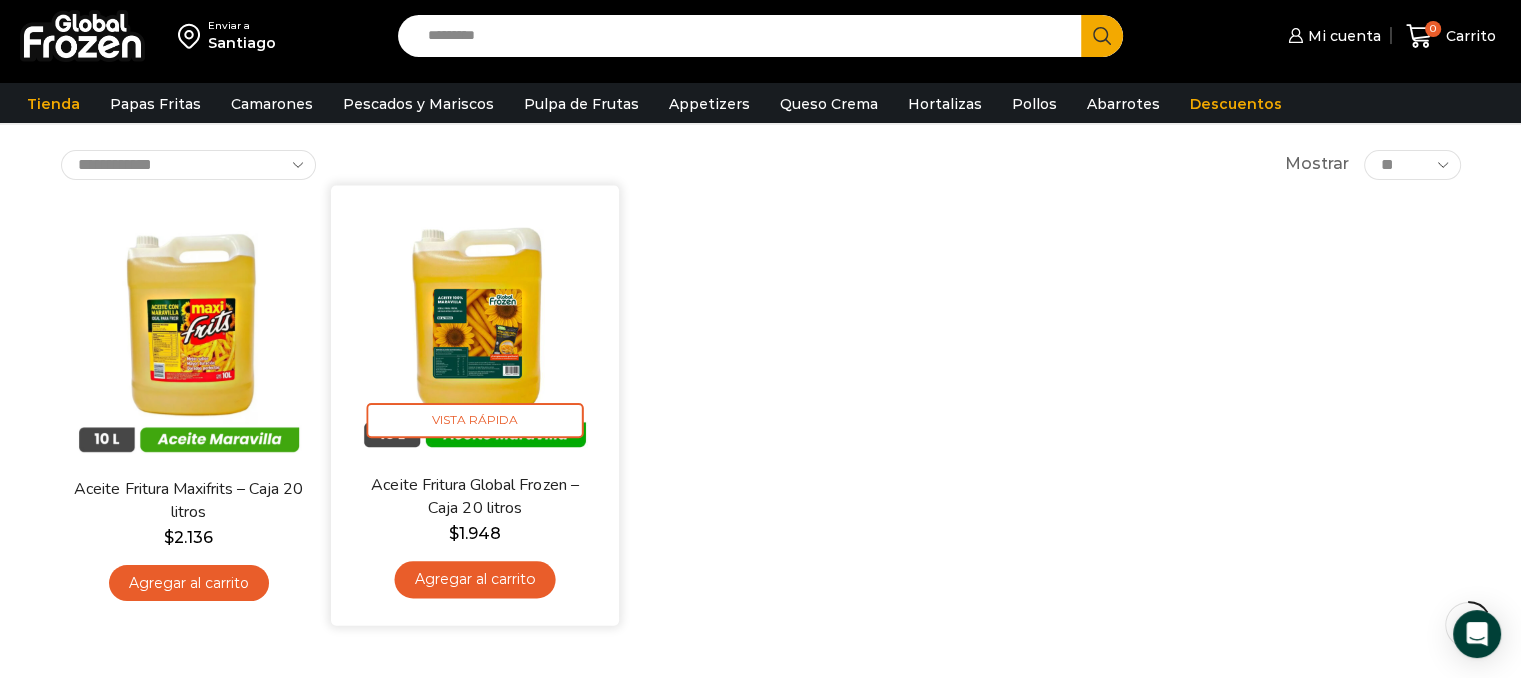 click on "Agregar al carrito" at bounding box center [474, 579] 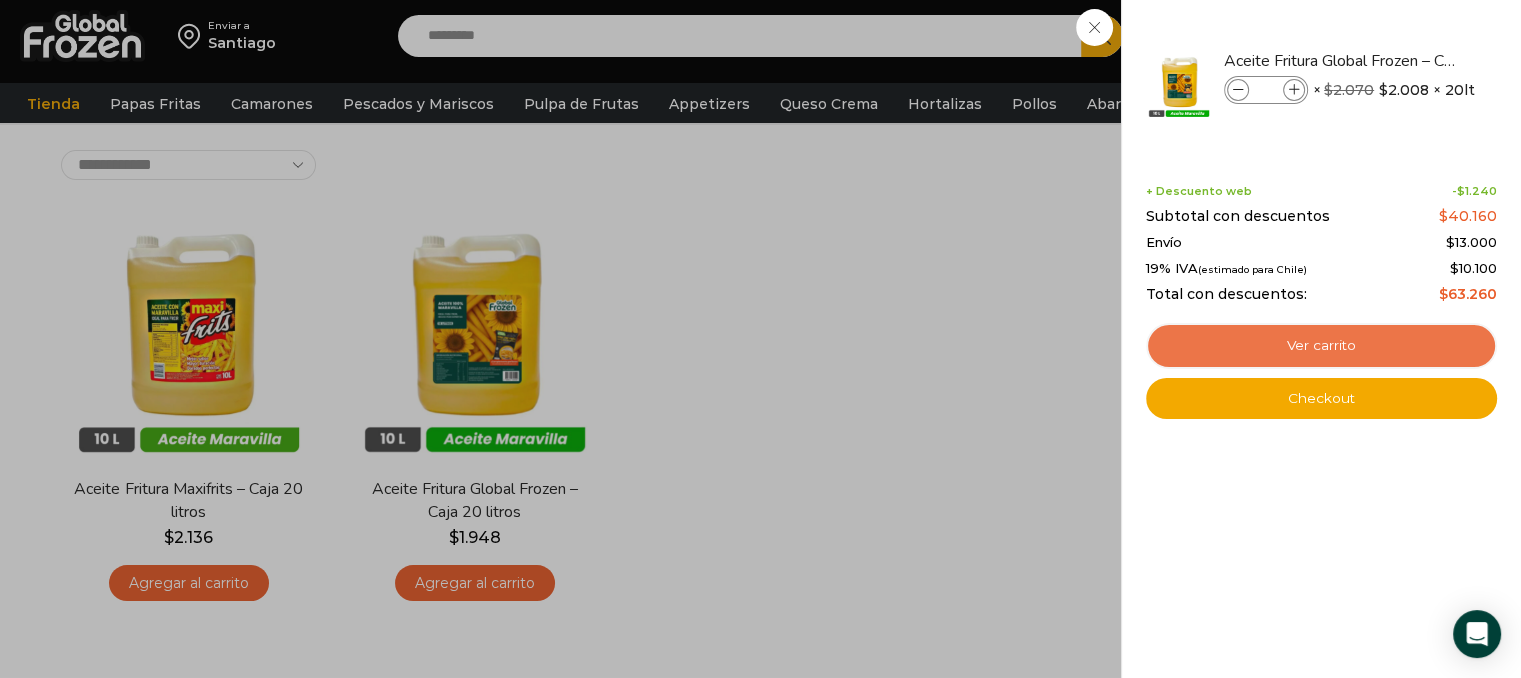 click on "Ver carrito" at bounding box center [1321, 346] 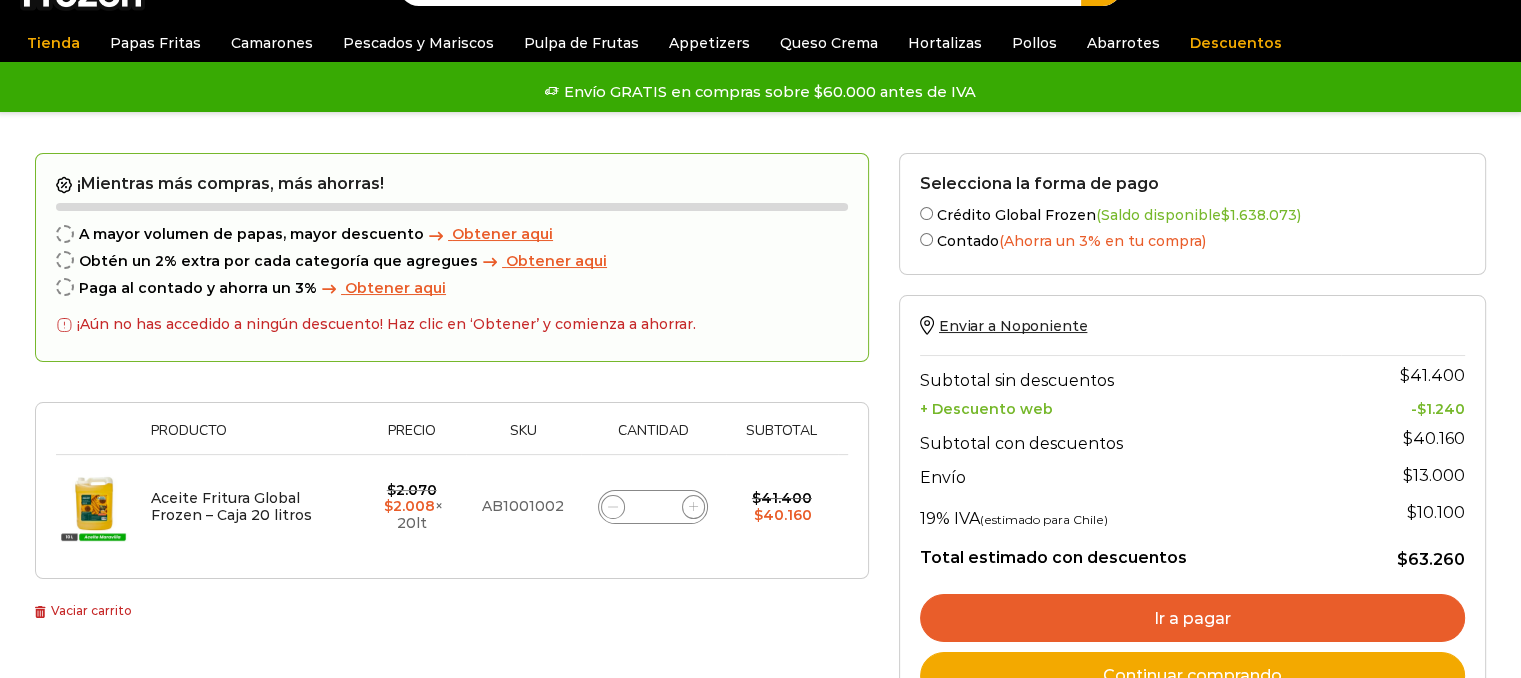 scroll, scrollTop: 200, scrollLeft: 0, axis: vertical 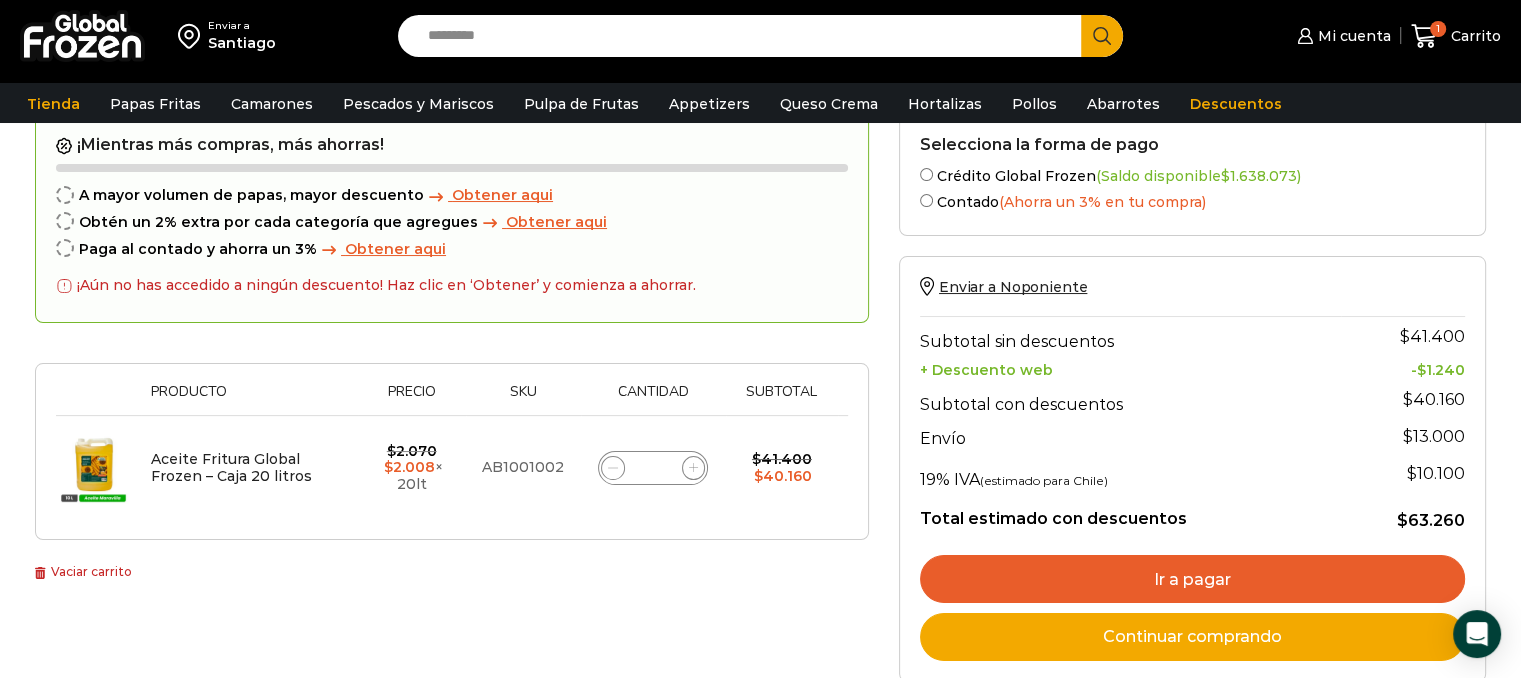 click 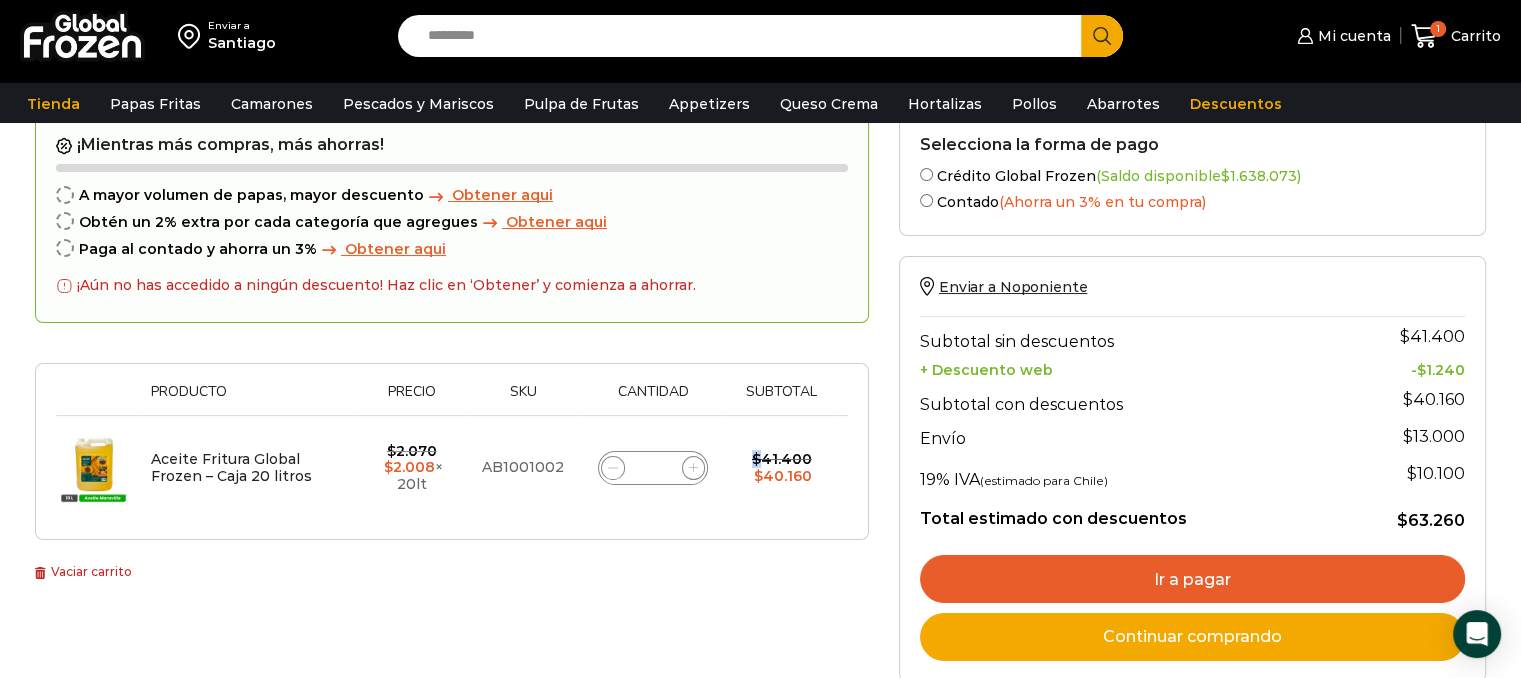 click 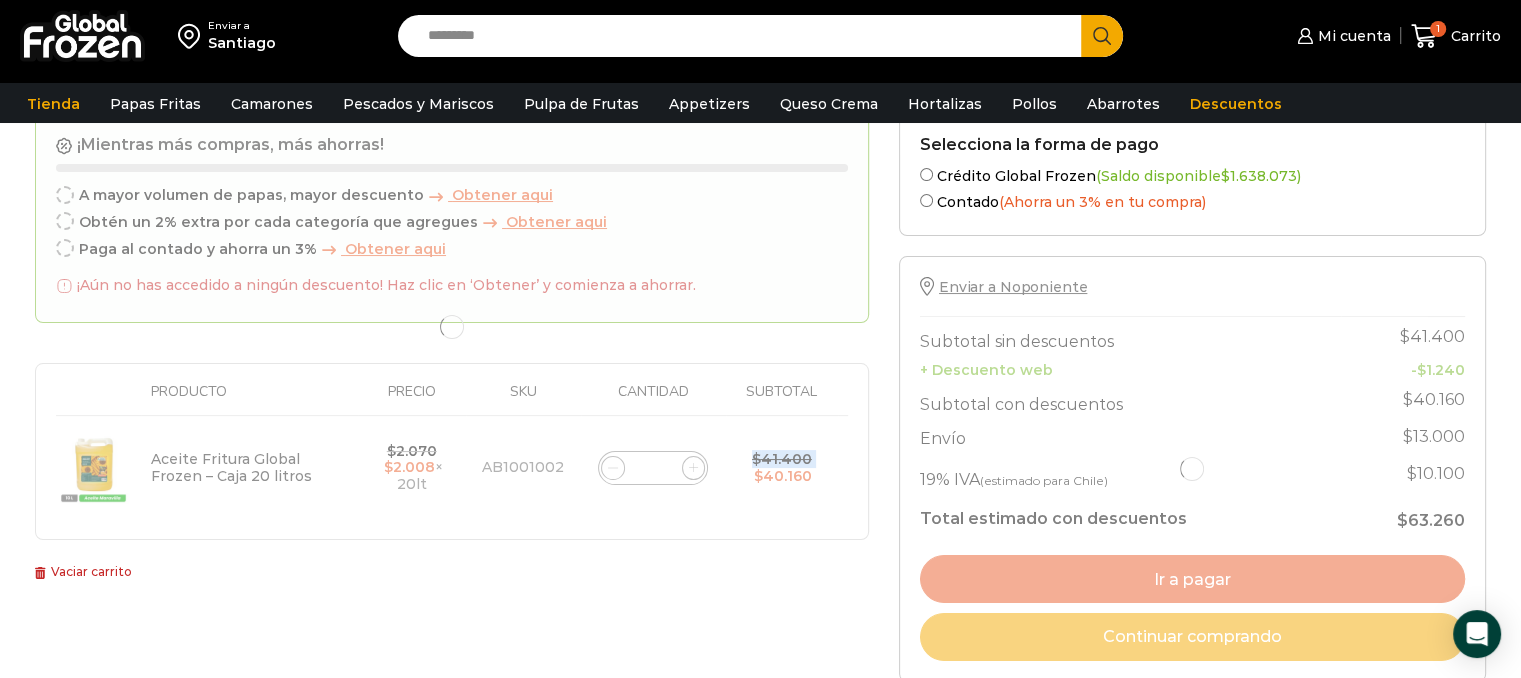 click 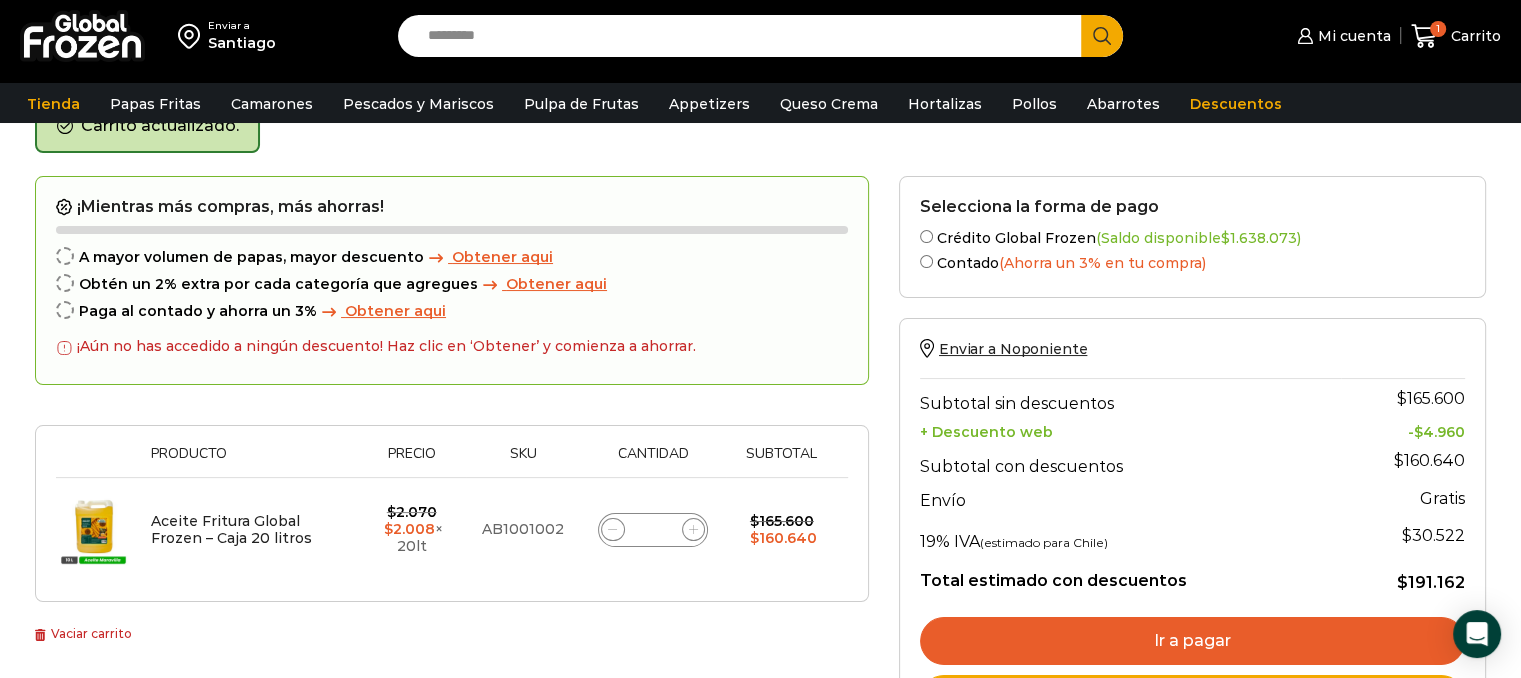 scroll, scrollTop: 112, scrollLeft: 0, axis: vertical 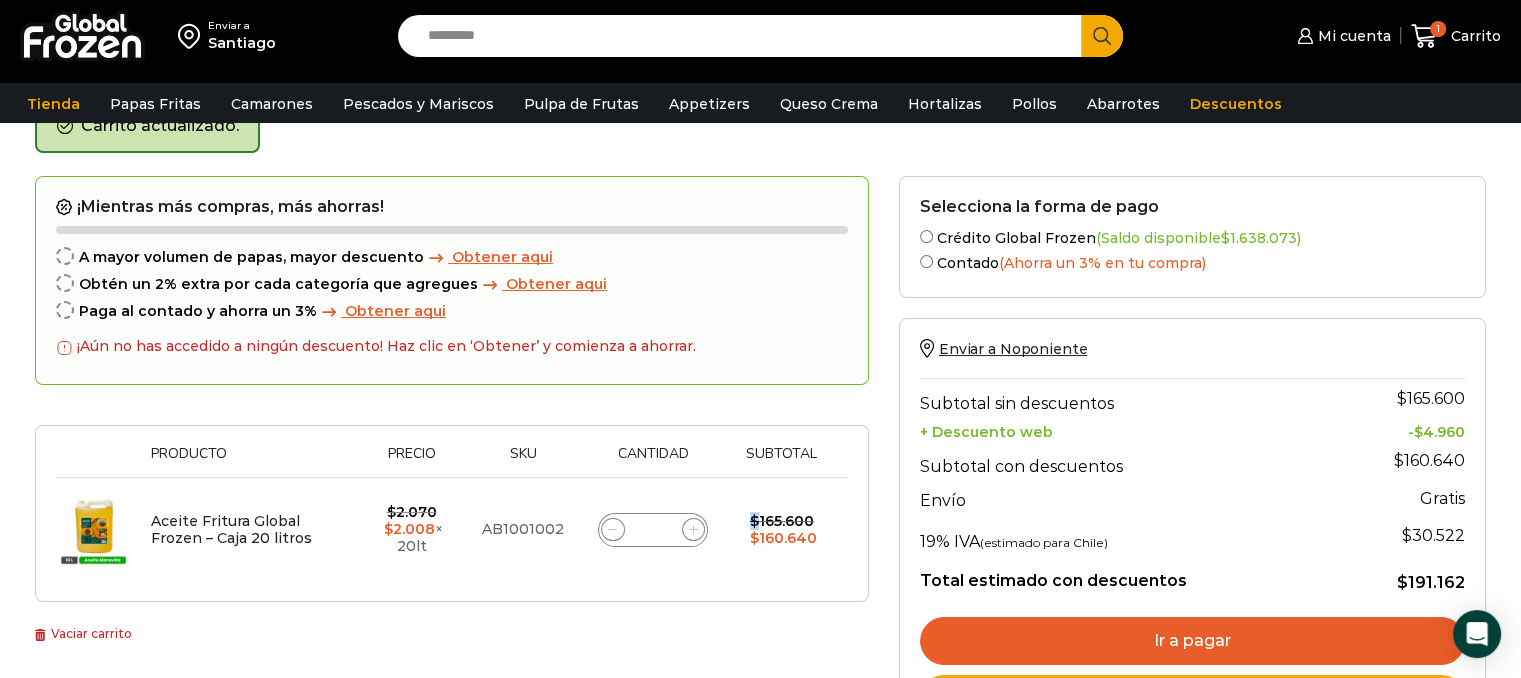 click 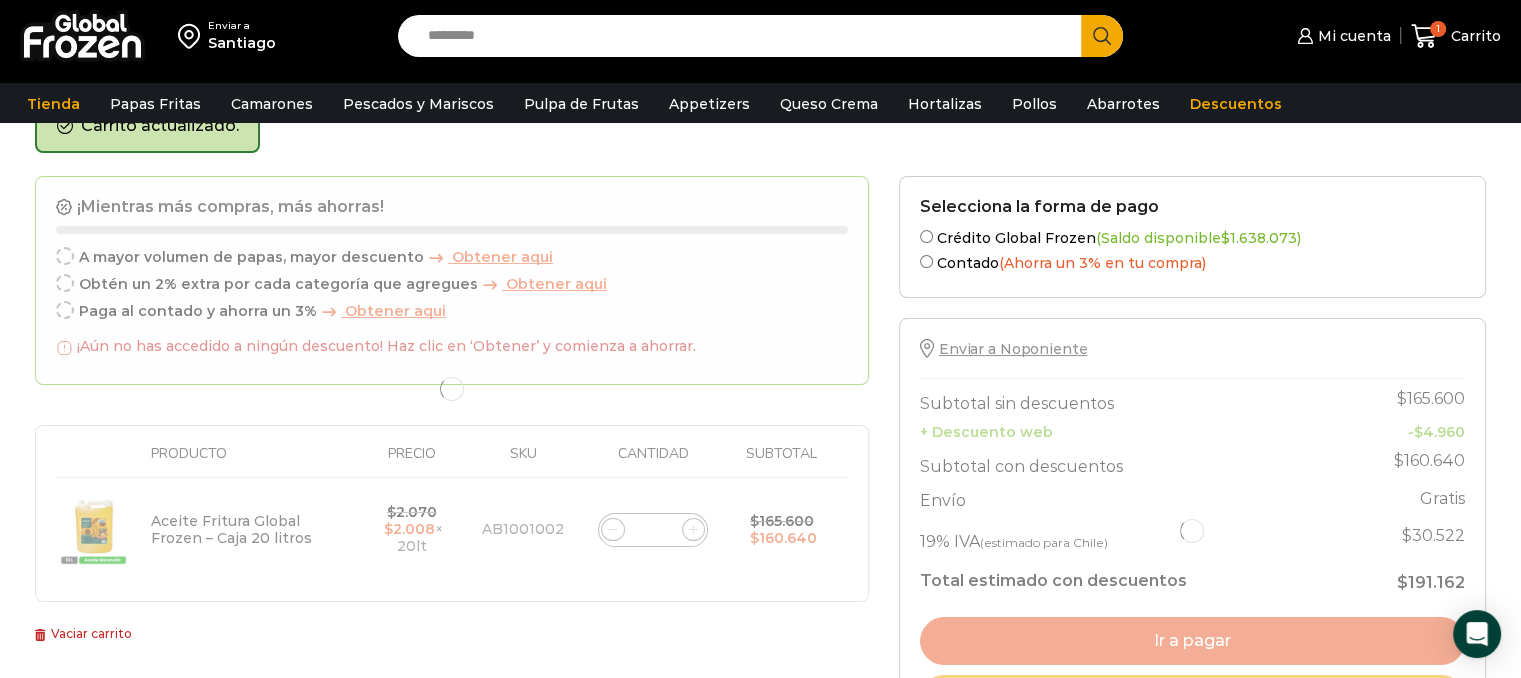 click 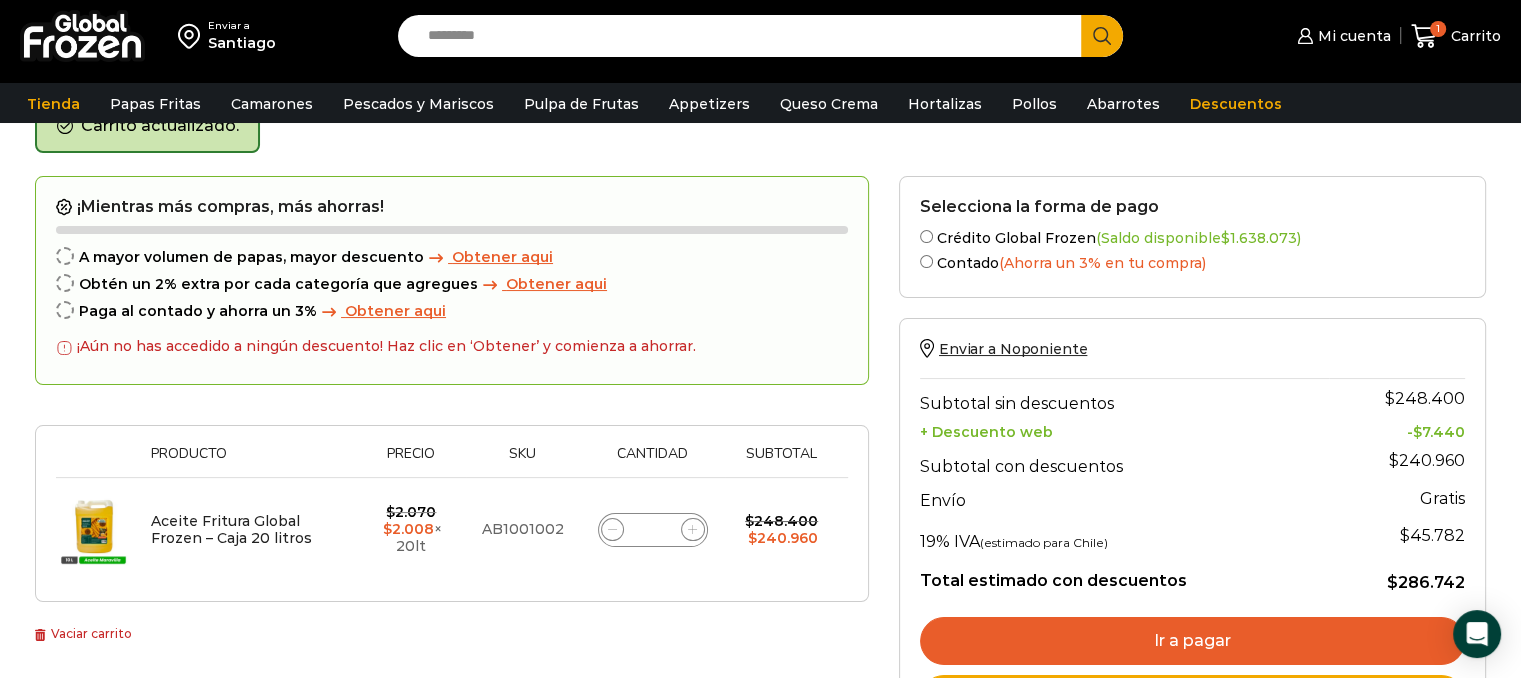 click 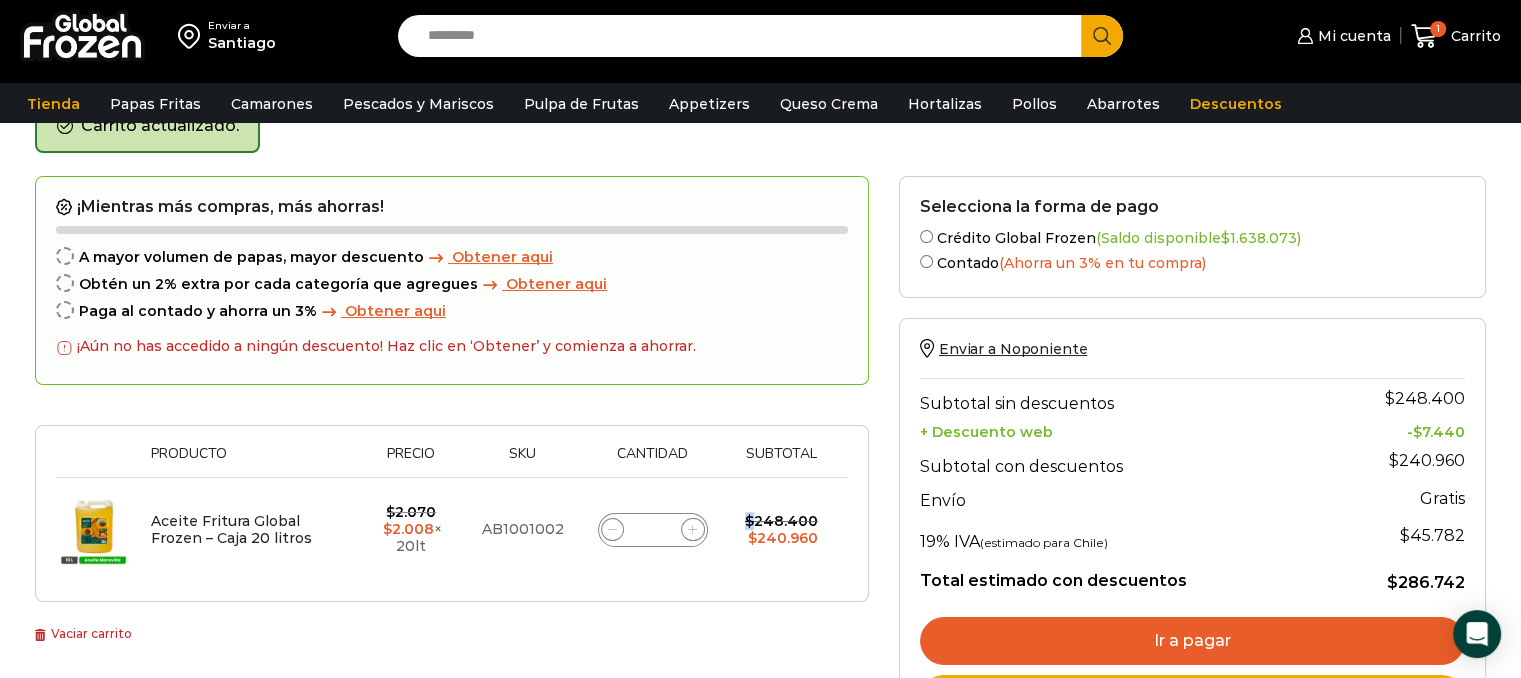 click 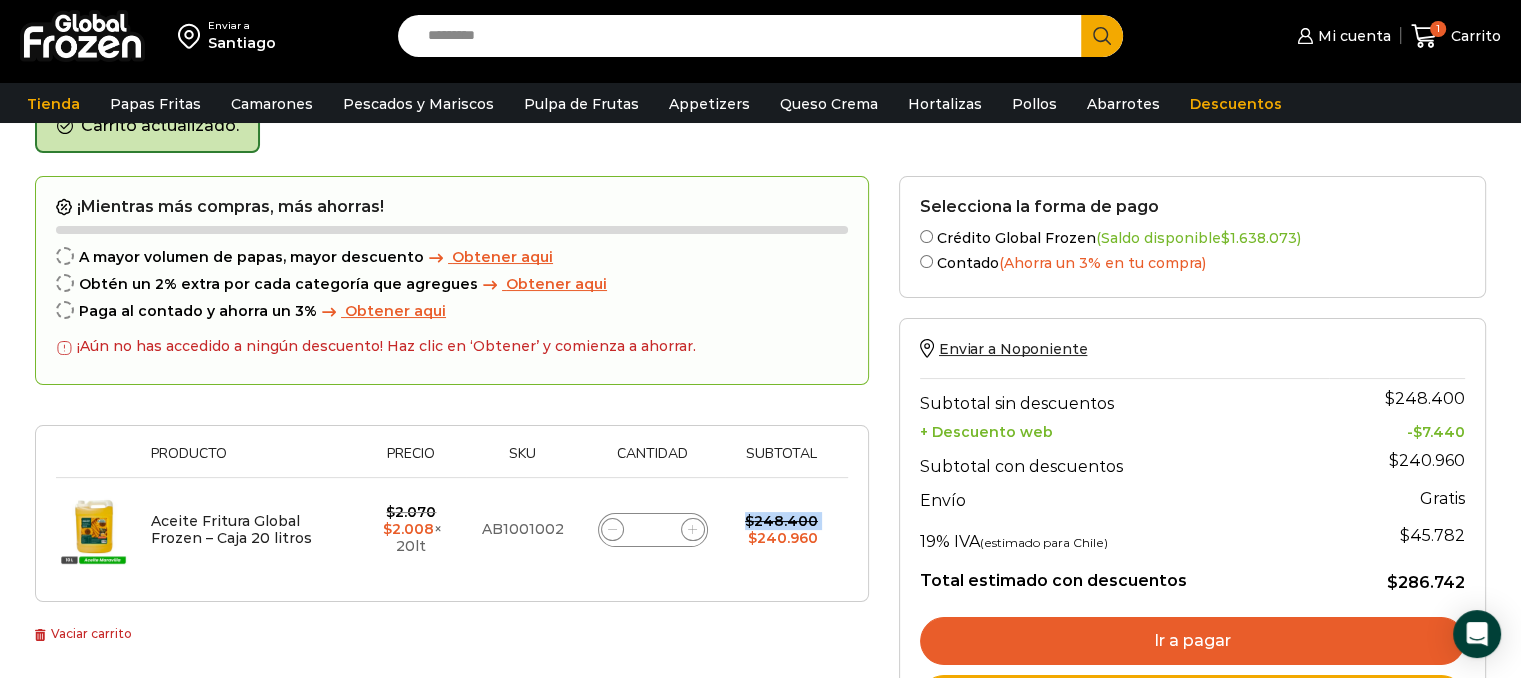 click 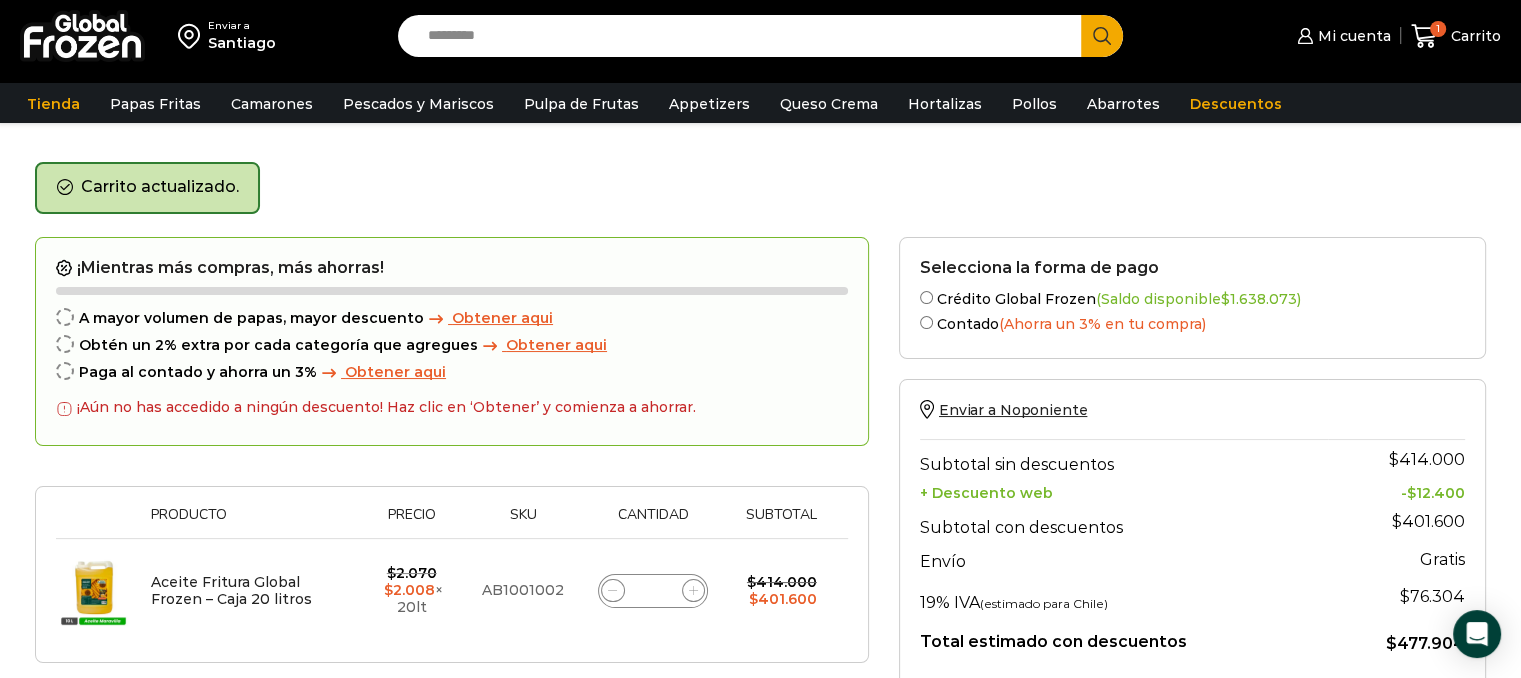 scroll, scrollTop: 12, scrollLeft: 0, axis: vertical 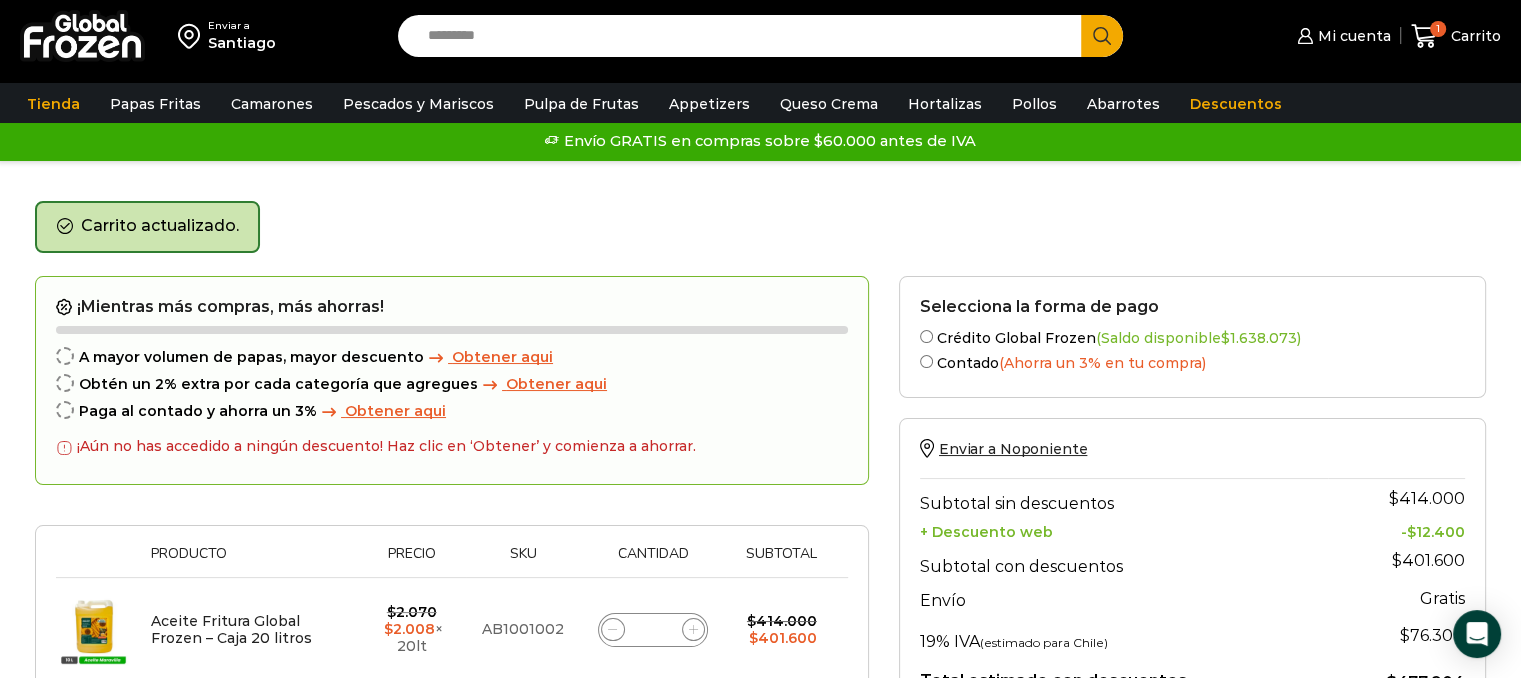 click on "Obtén un 2% extra por cada categoría que agregues    Obtener aqui" at bounding box center [452, 384] 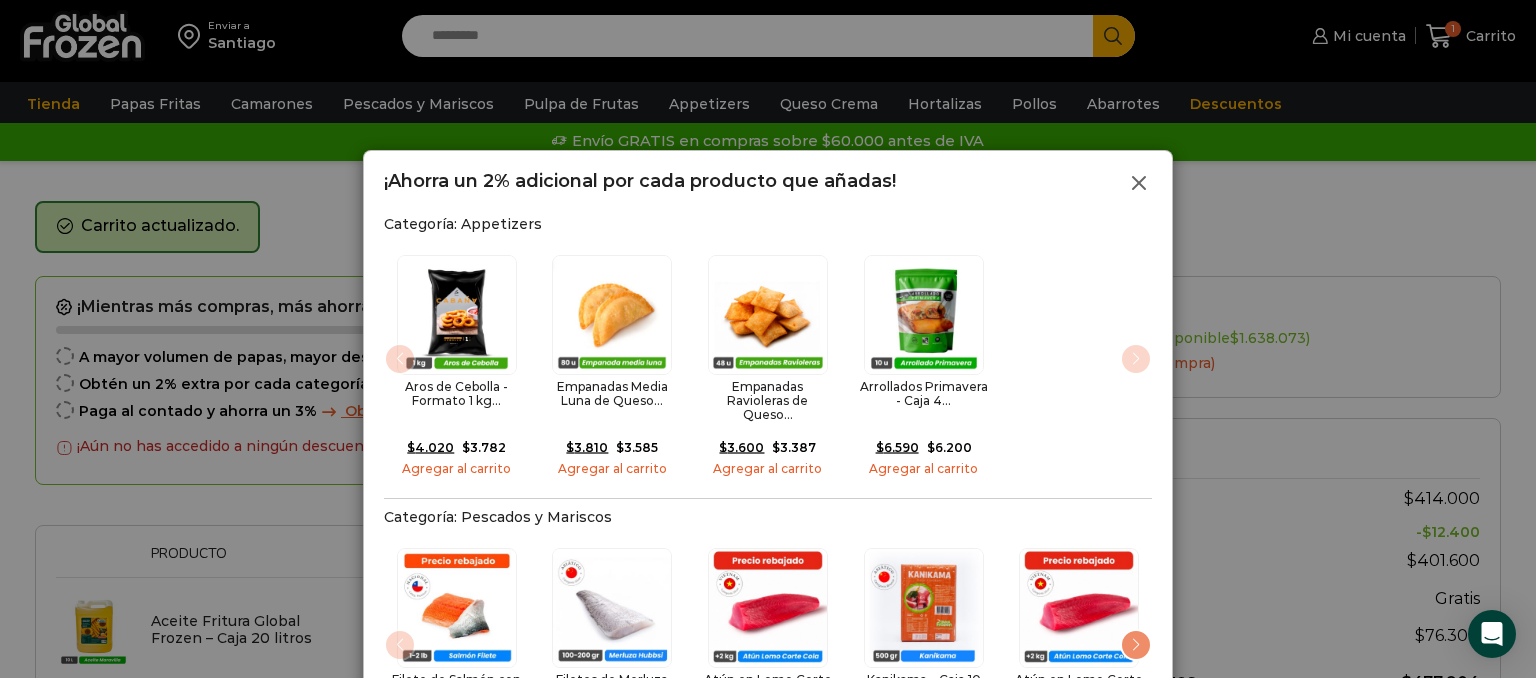 click 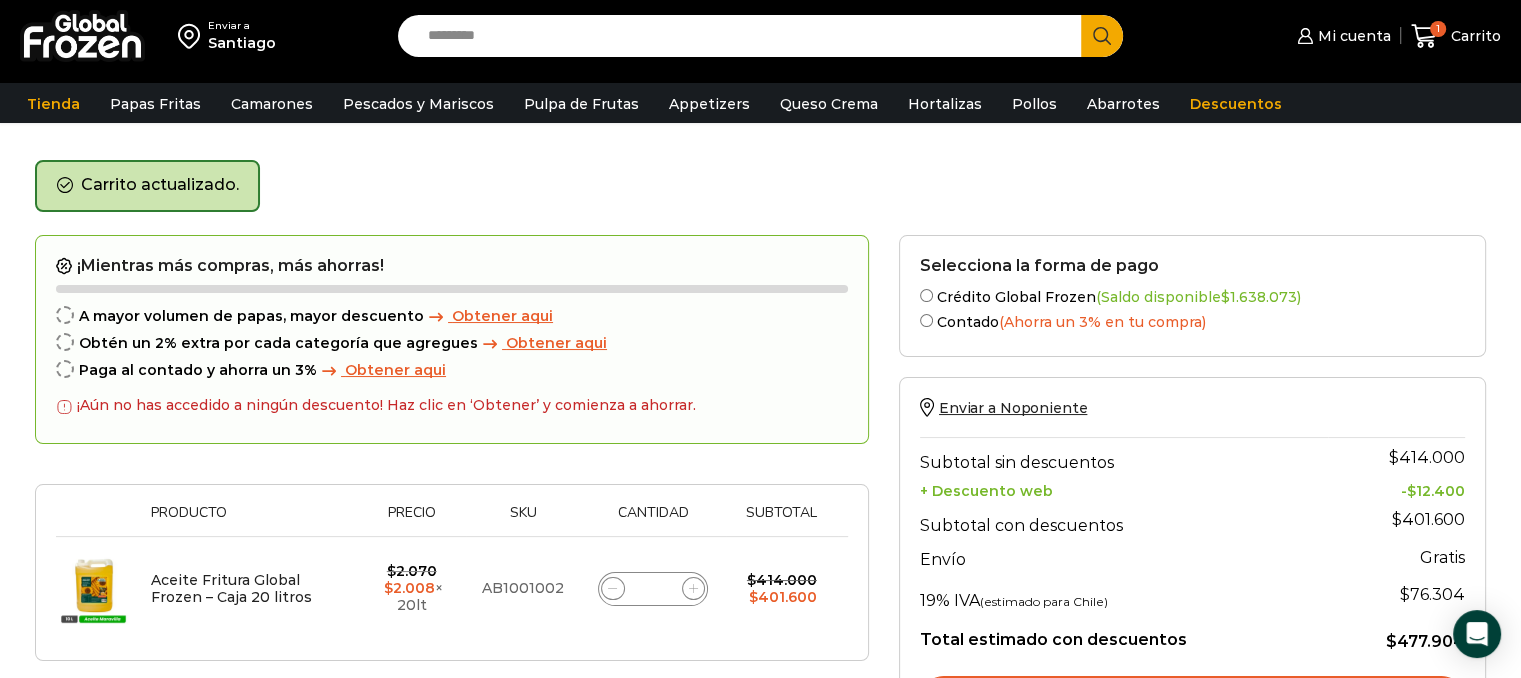 scroll, scrollTop: 300, scrollLeft: 0, axis: vertical 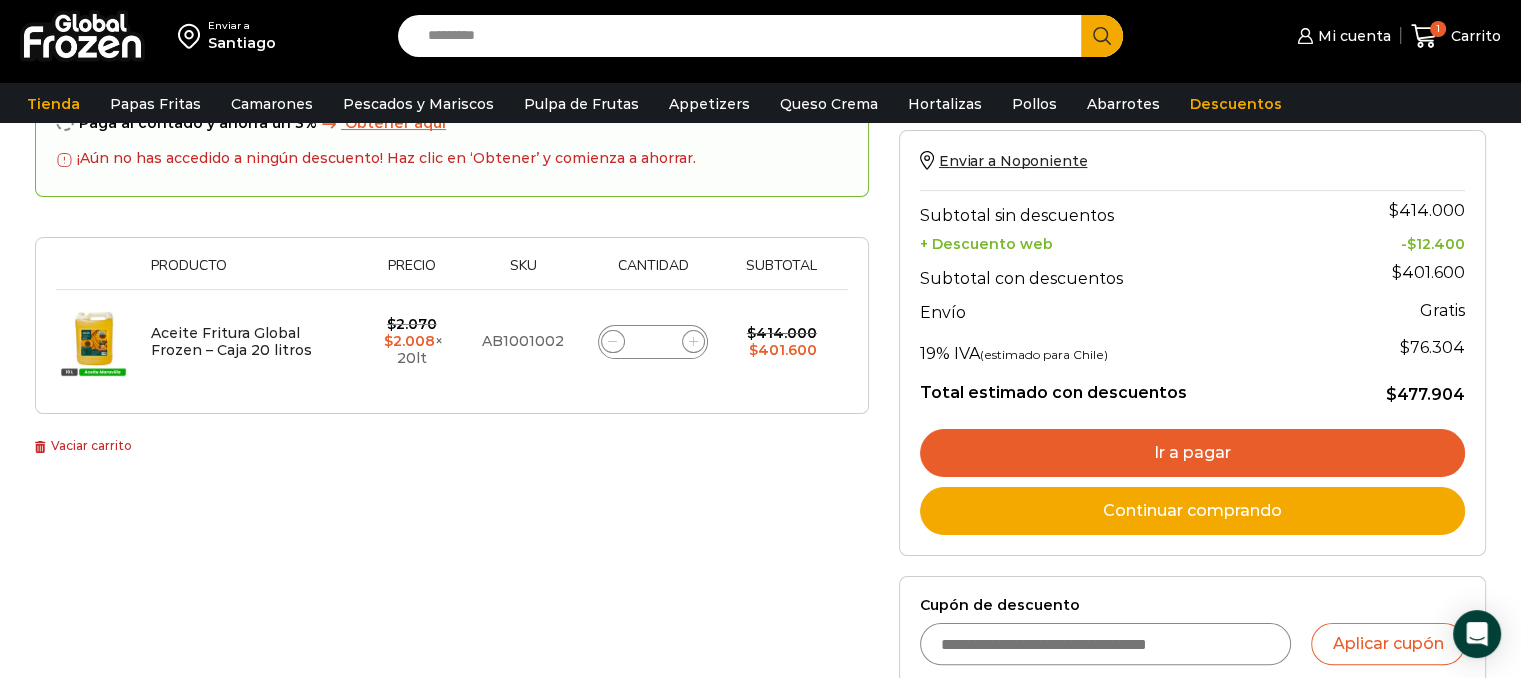 click on "**" 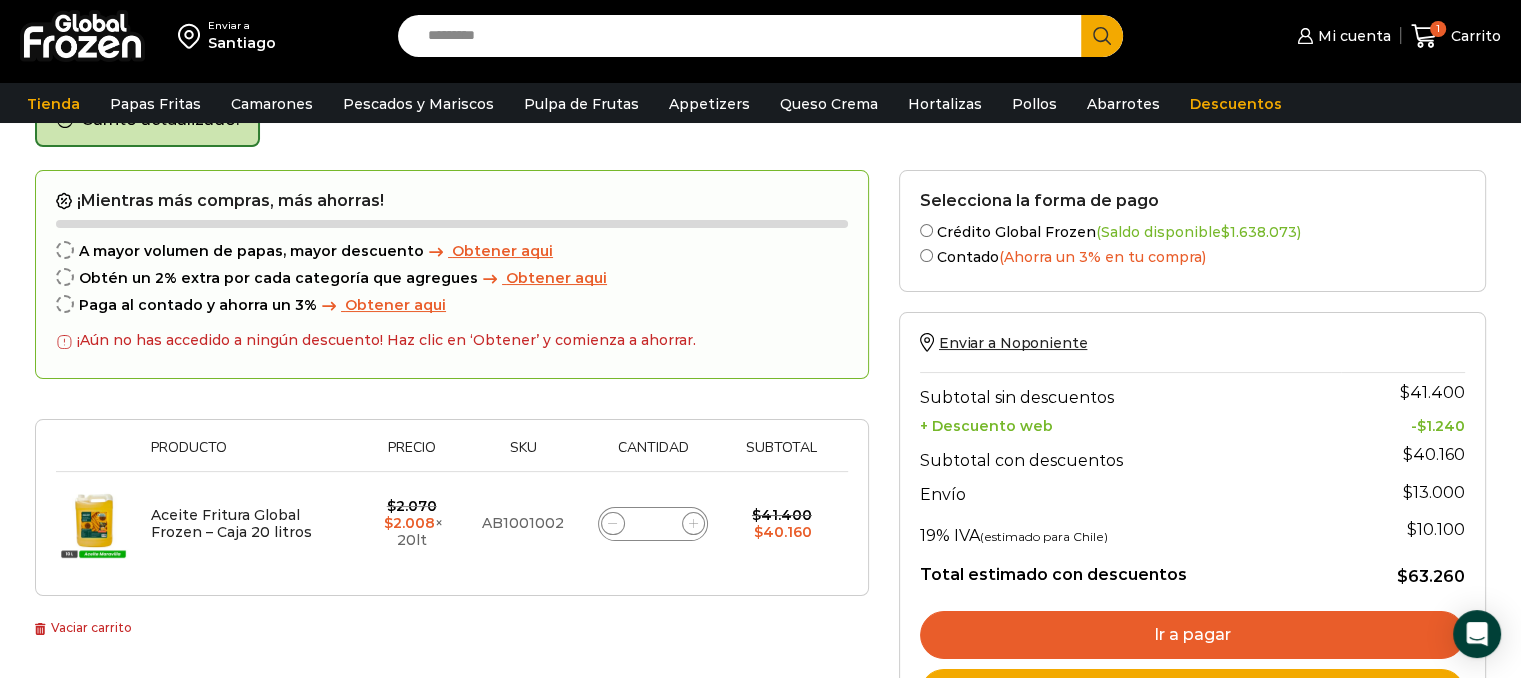 scroll, scrollTop: 112, scrollLeft: 0, axis: vertical 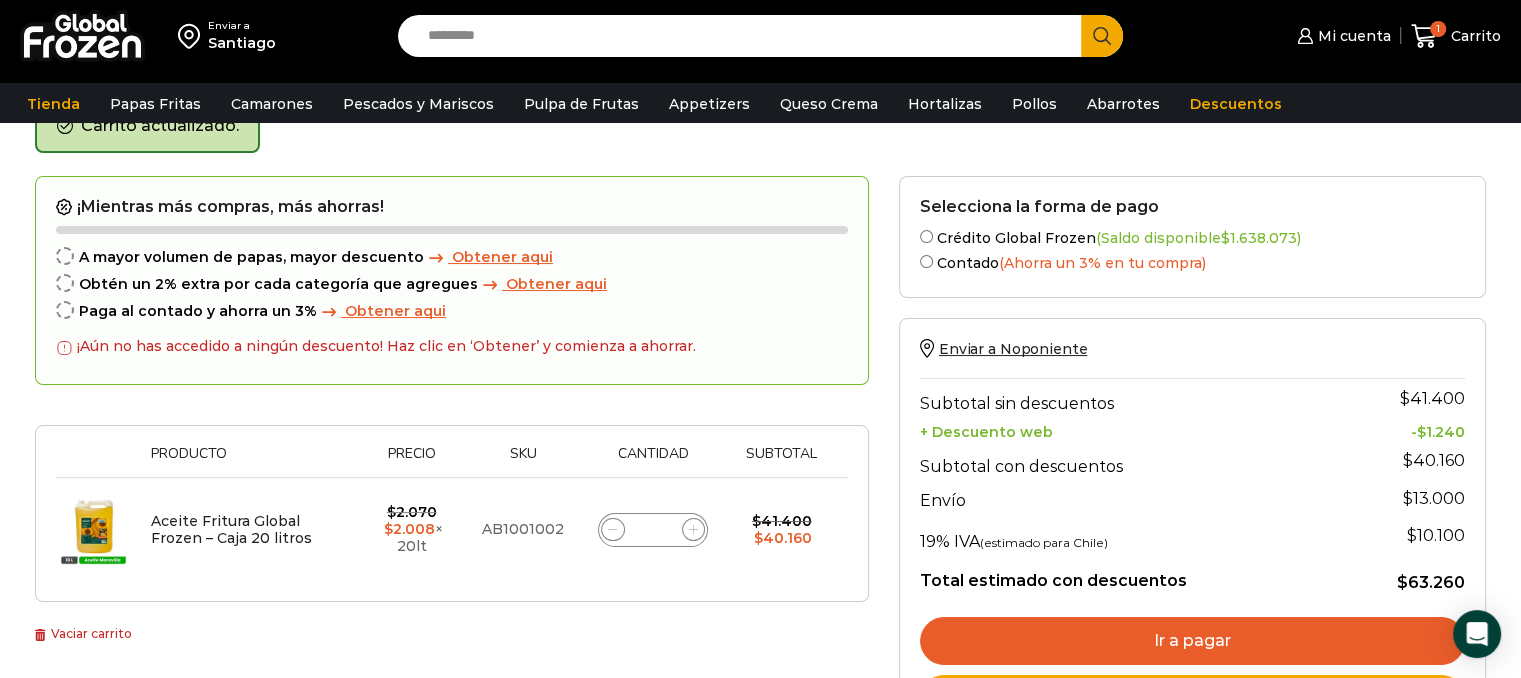 click 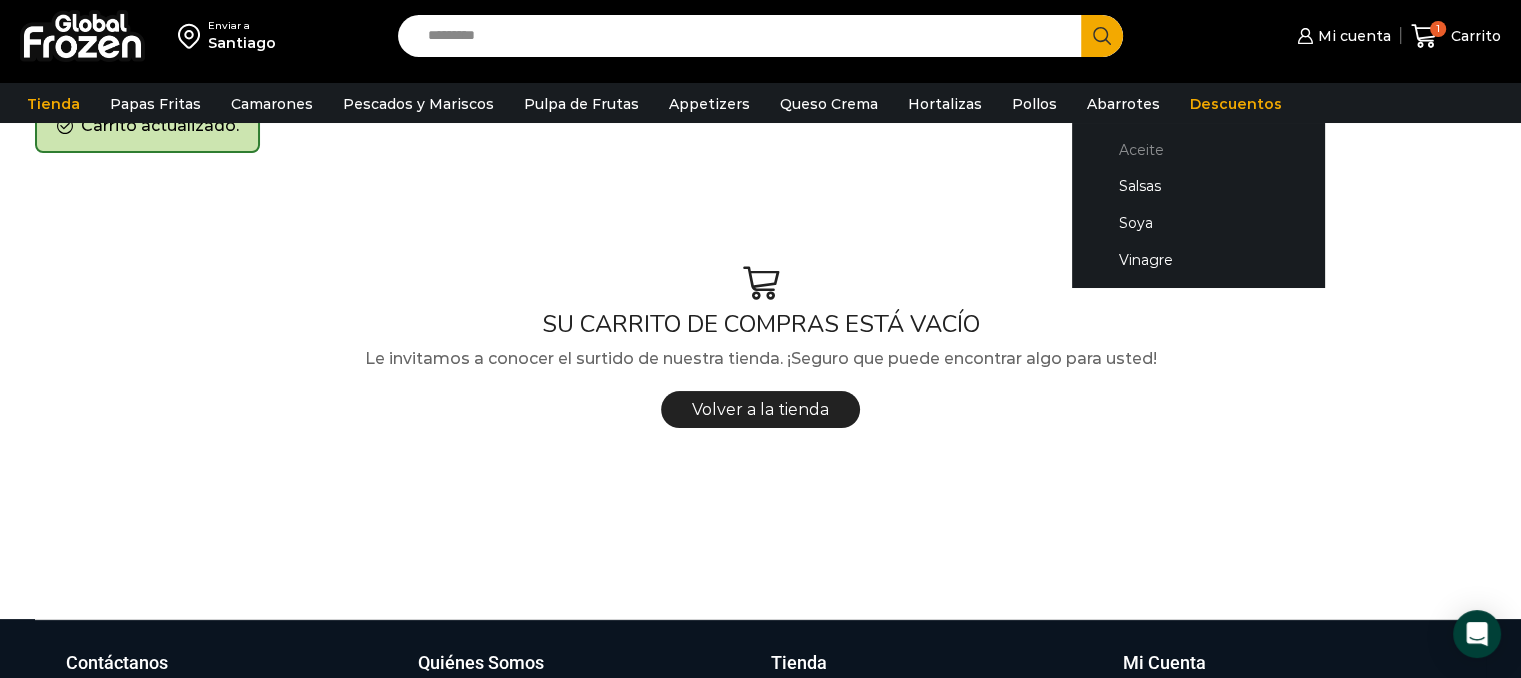 click on "Aceite" at bounding box center (1198, 149) 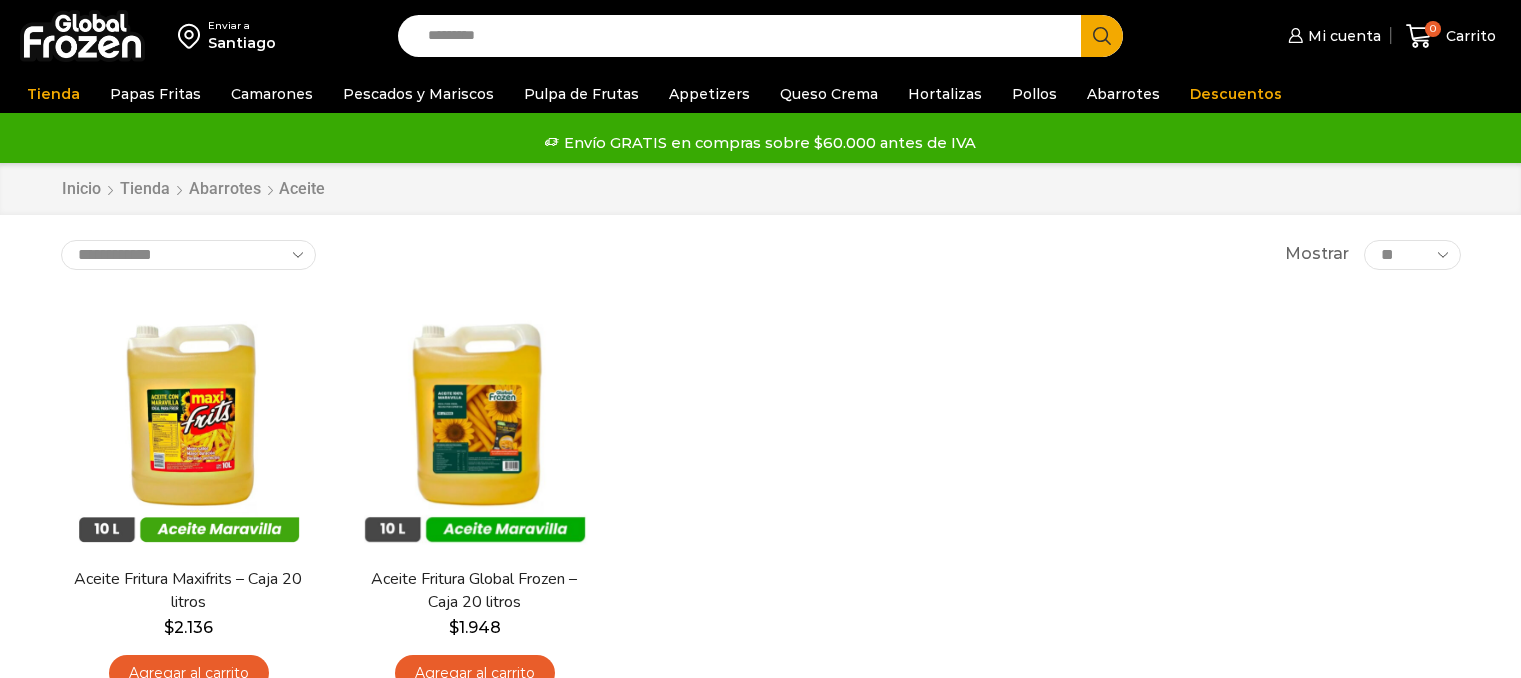 scroll, scrollTop: 0, scrollLeft: 0, axis: both 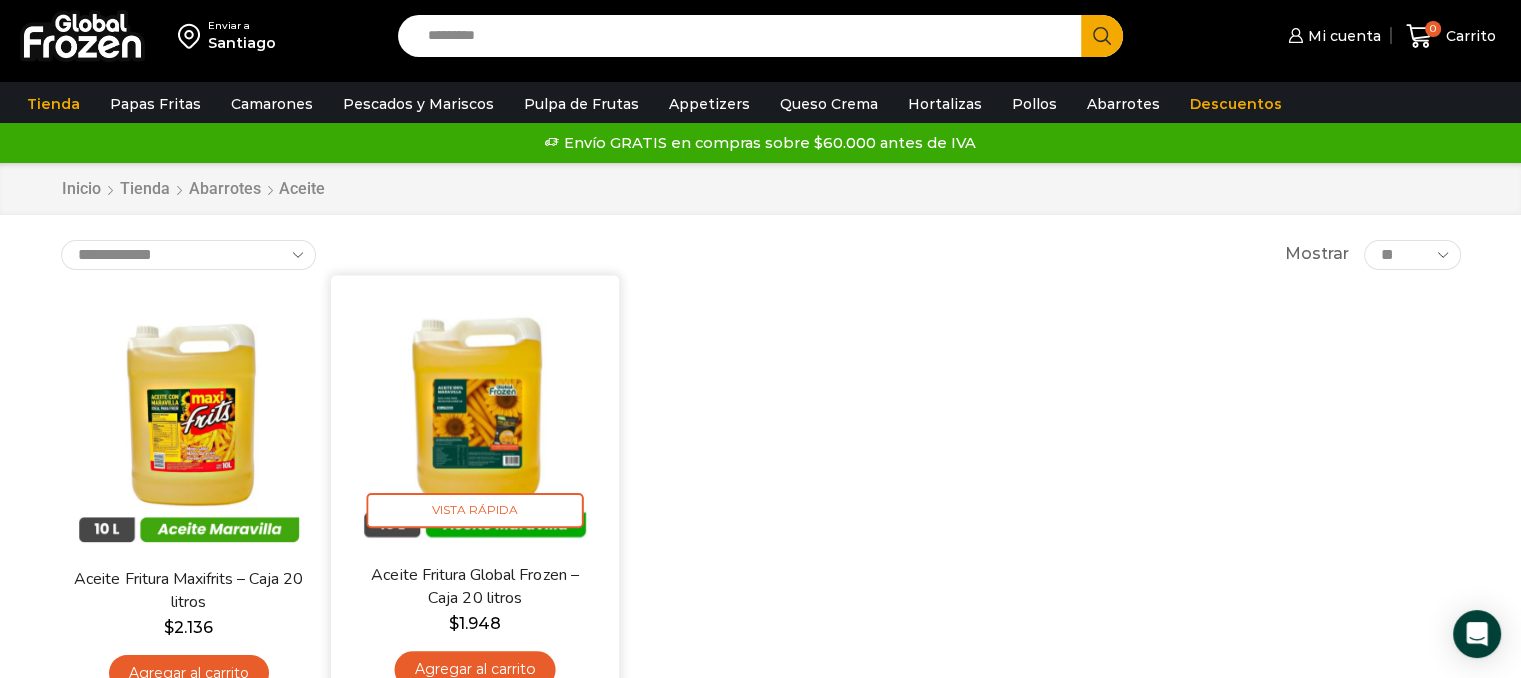 click at bounding box center (475, 419) 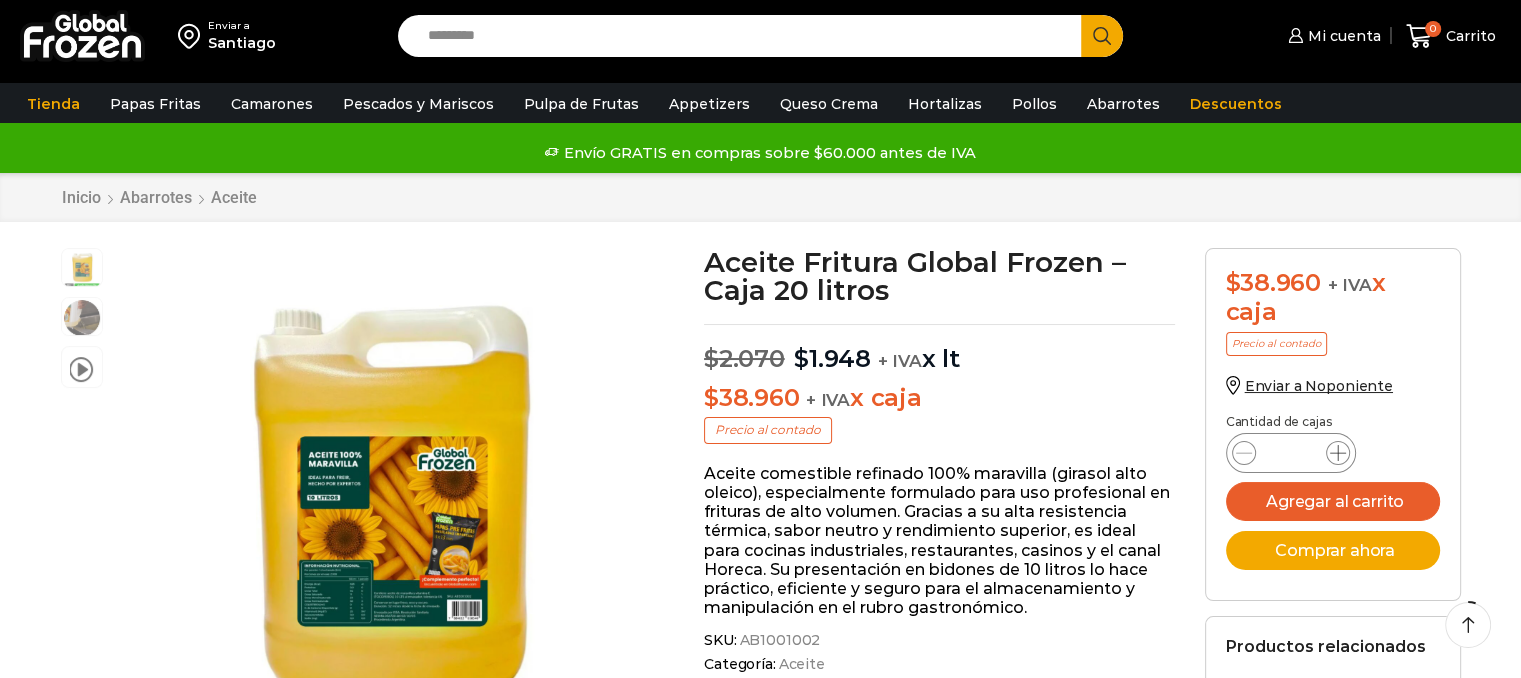 scroll, scrollTop: 100, scrollLeft: 0, axis: vertical 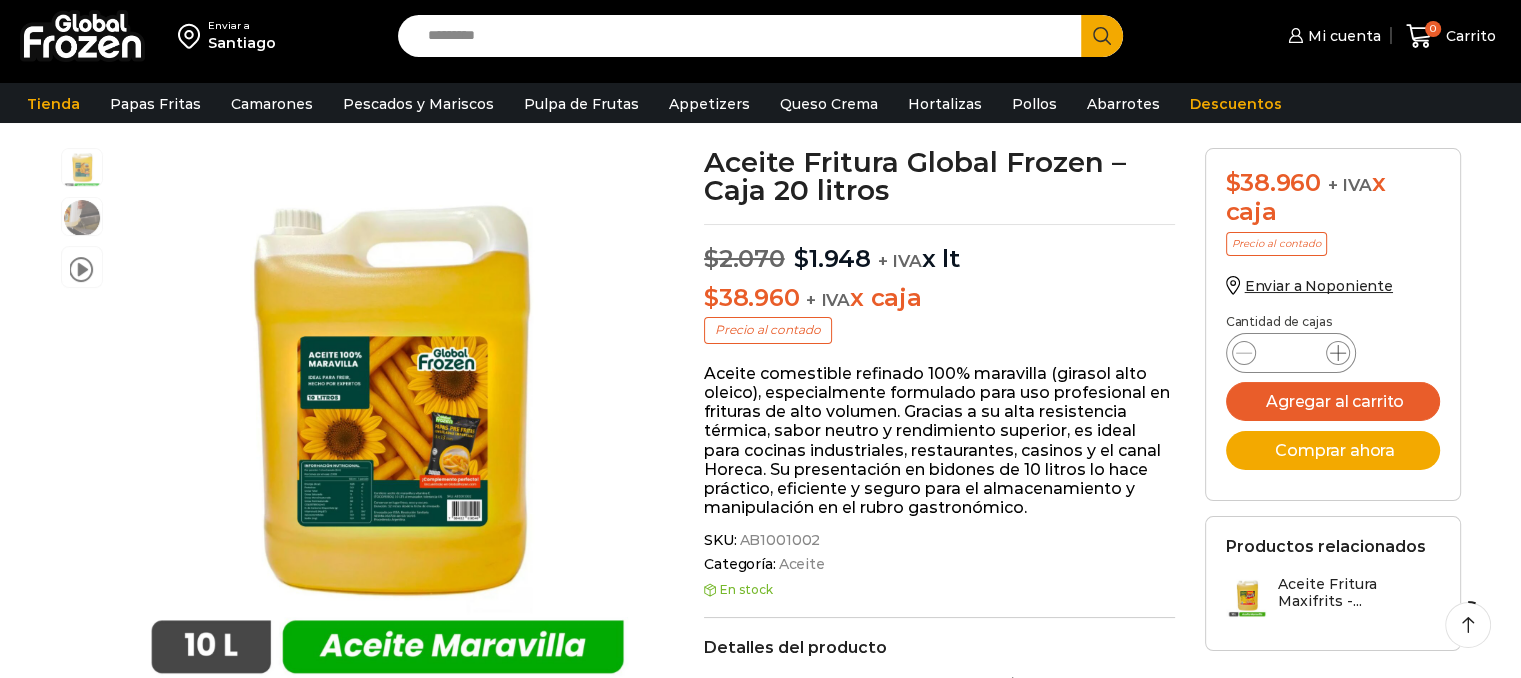 click 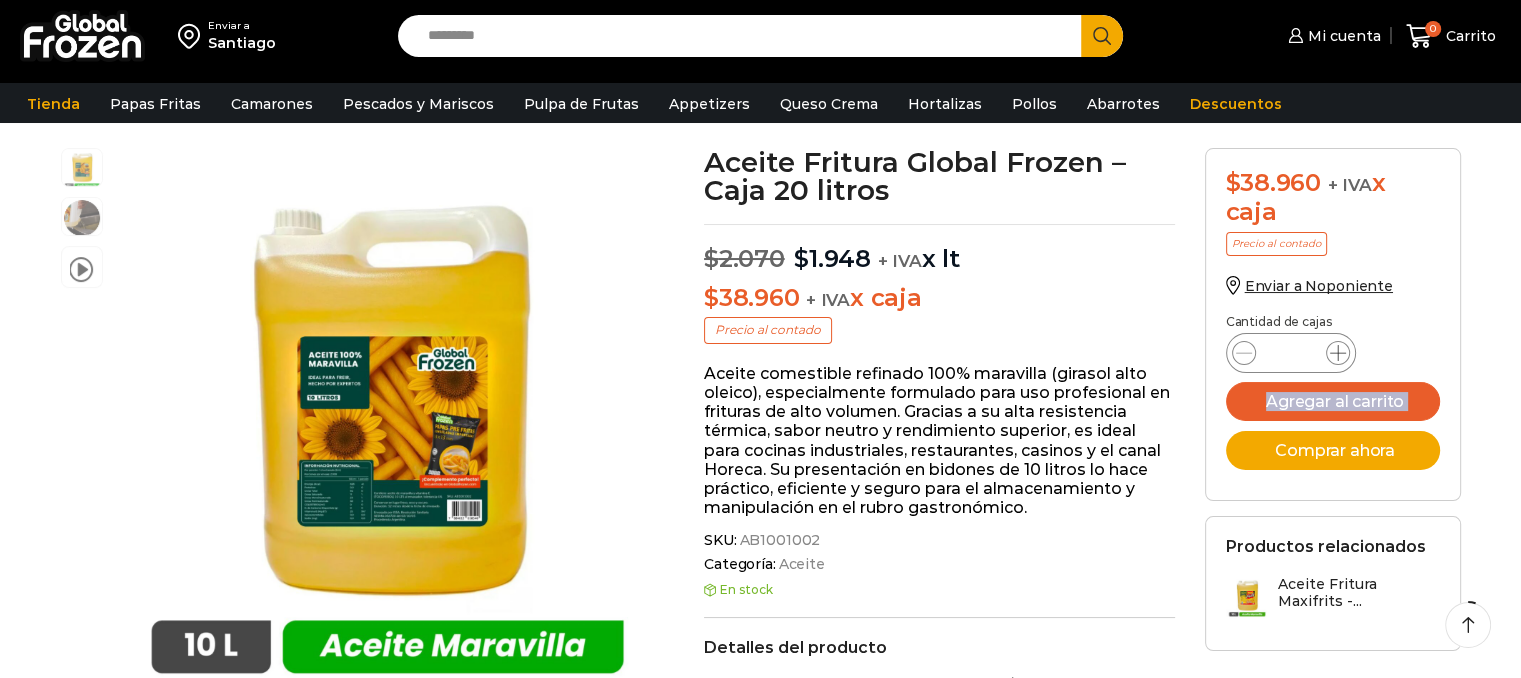 click 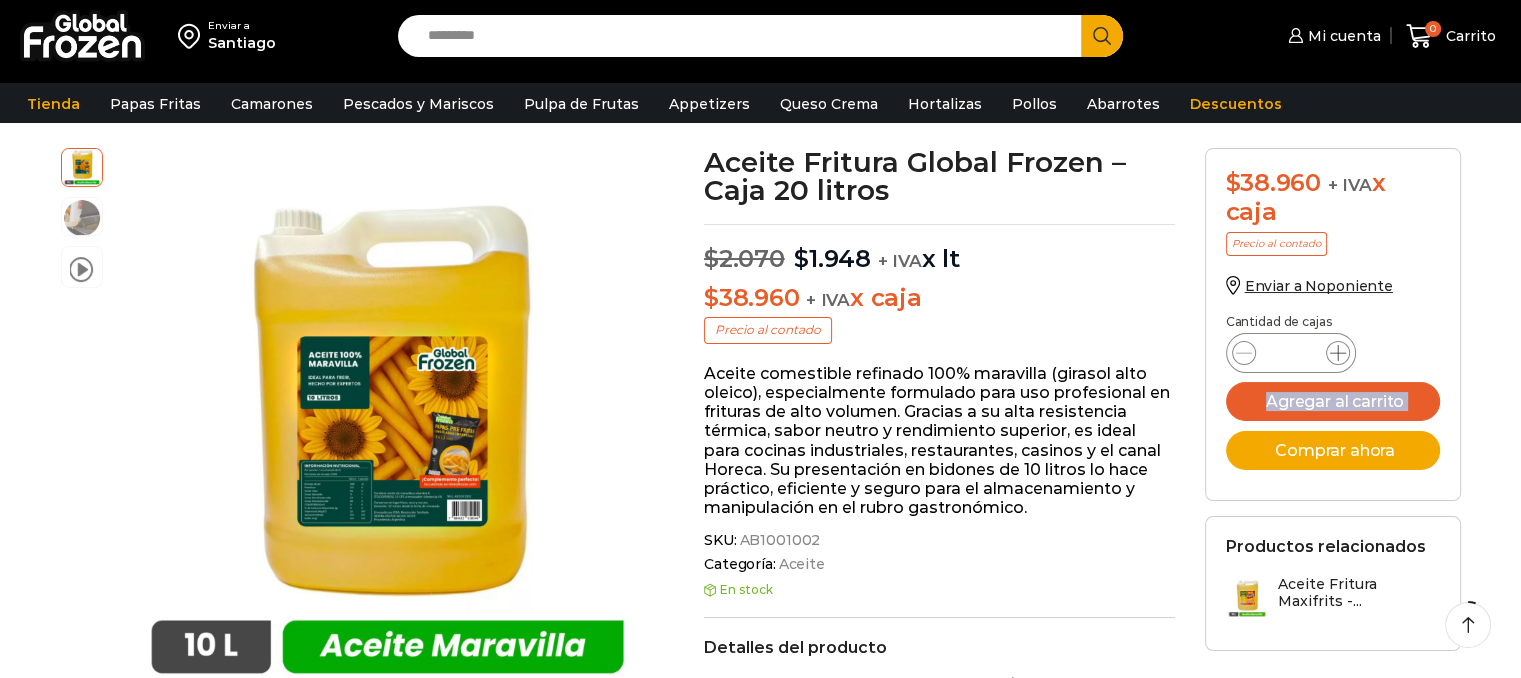 click 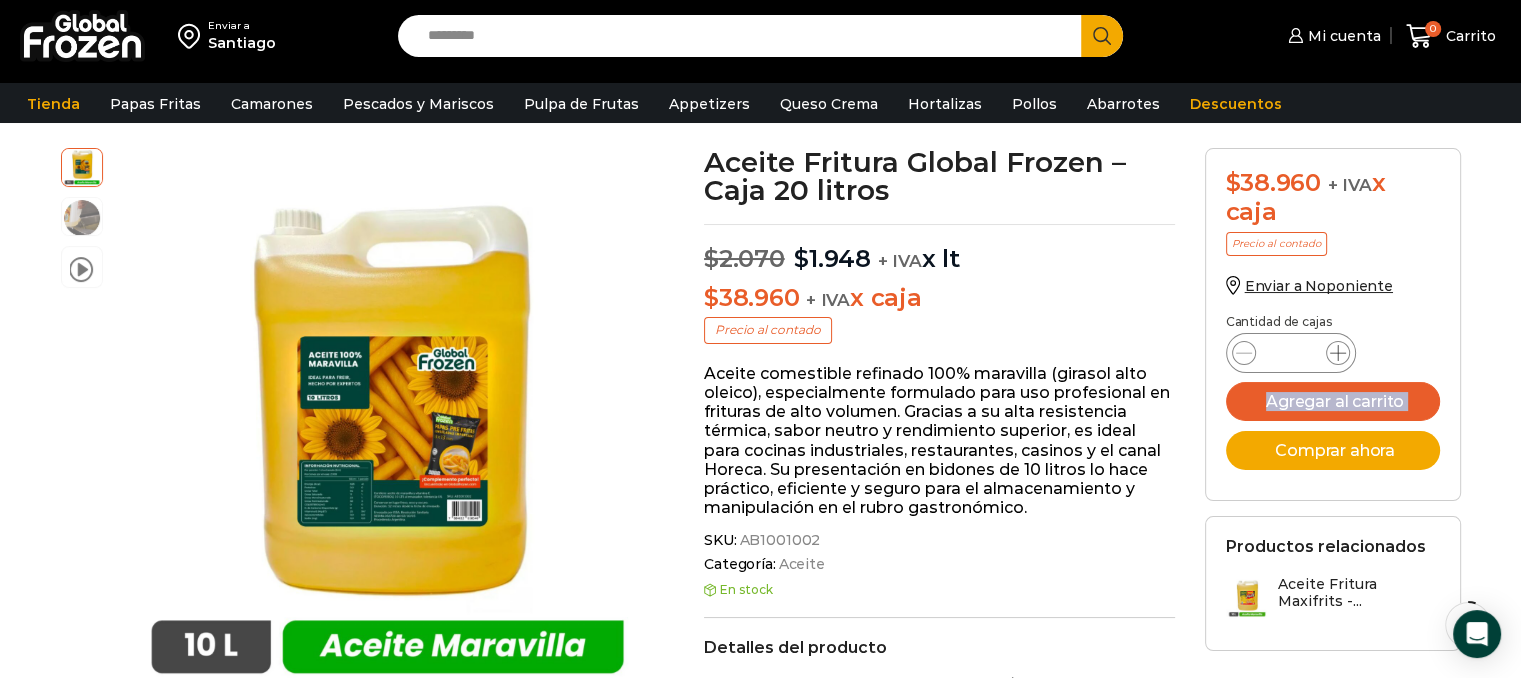 click 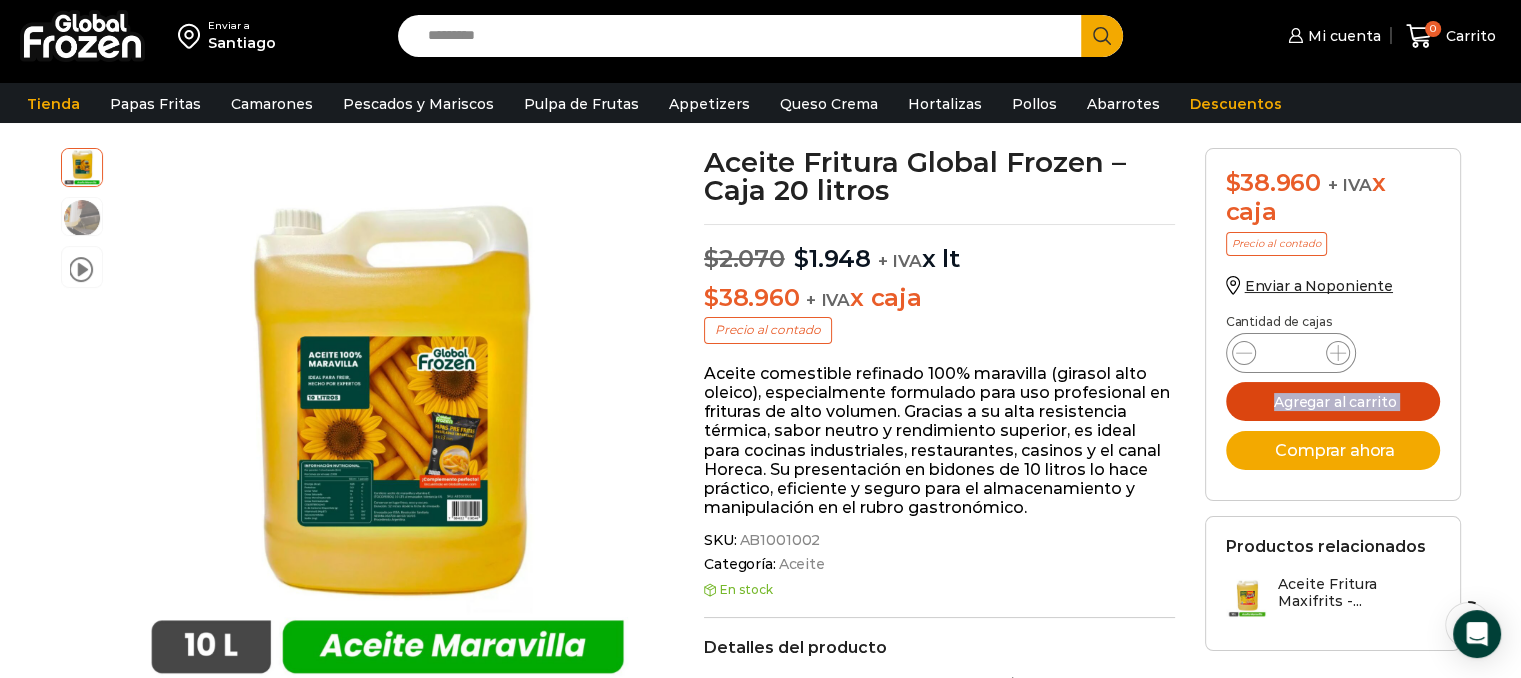 click on "Agregar al carrito" at bounding box center (1333, 401) 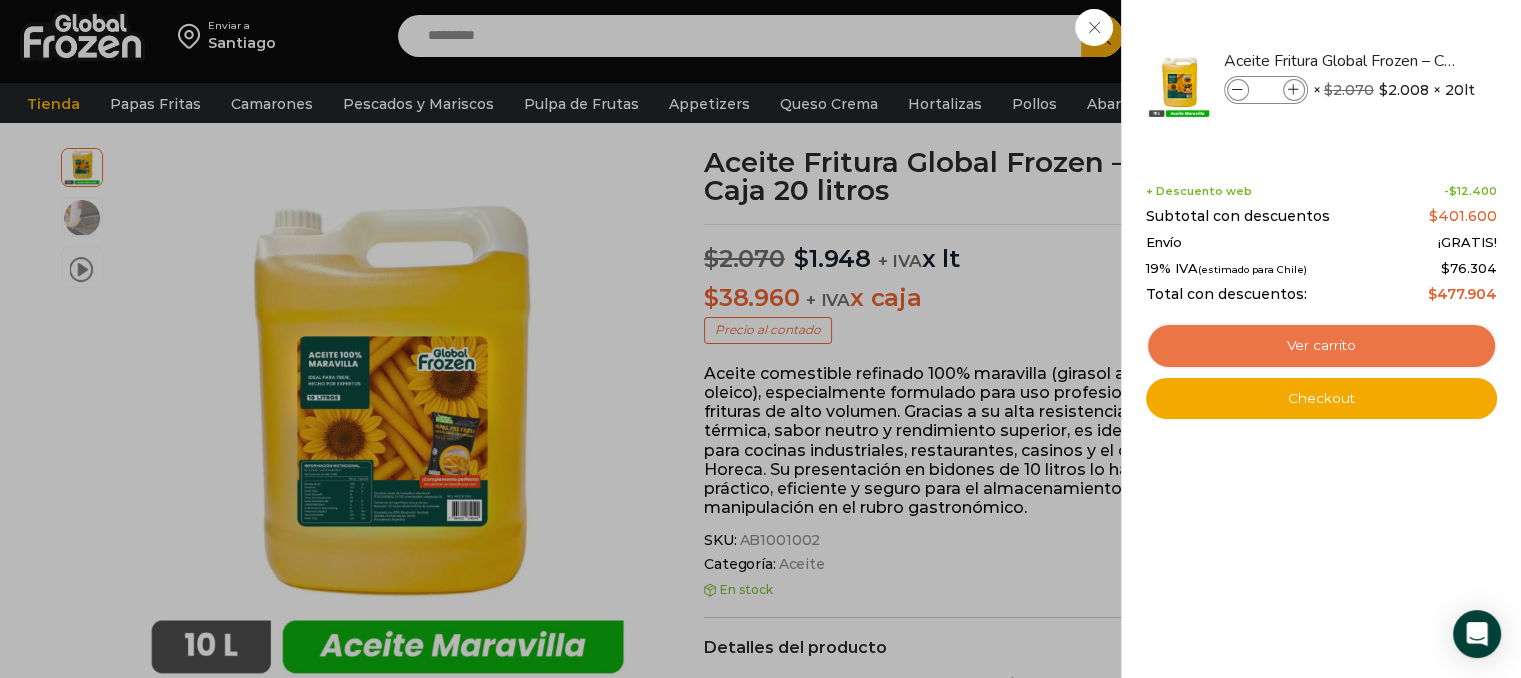 click on "Ver carrito" at bounding box center [1321, 346] 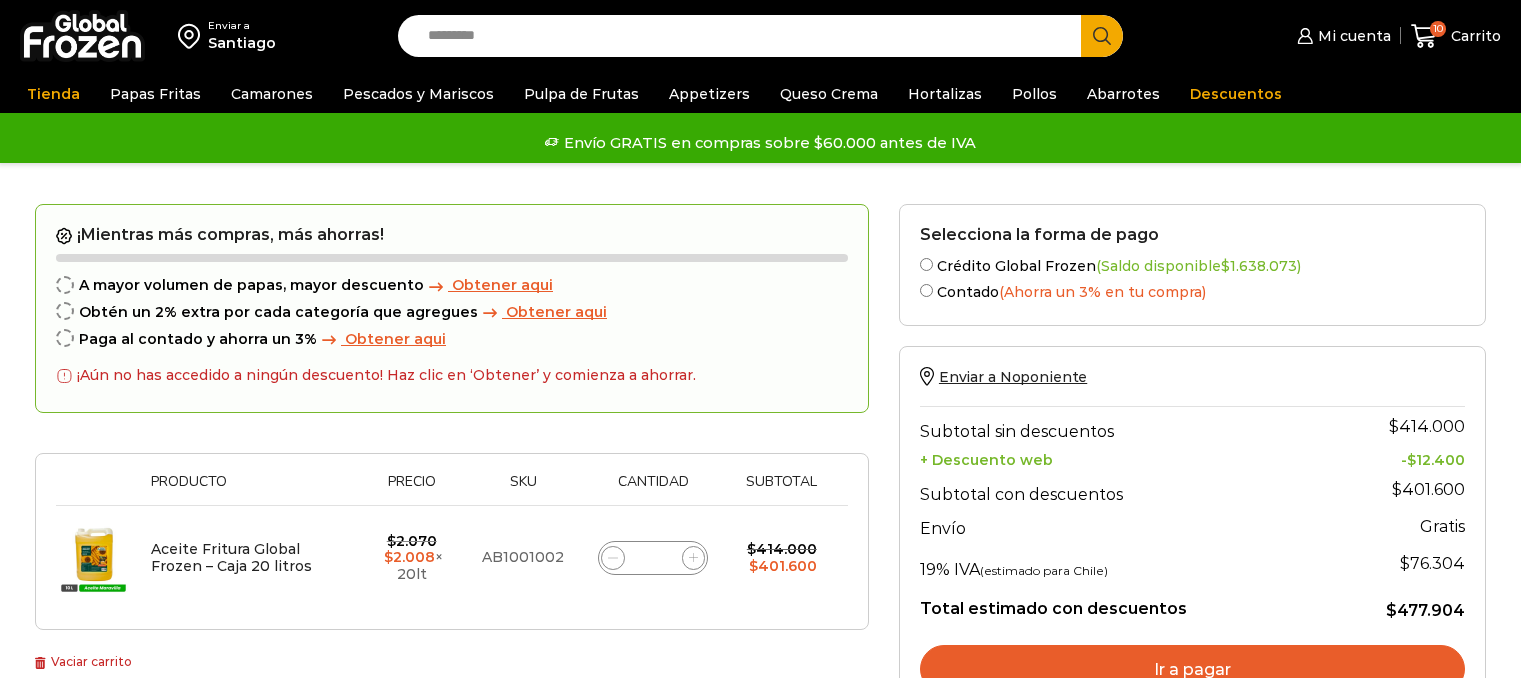 scroll, scrollTop: 0, scrollLeft: 0, axis: both 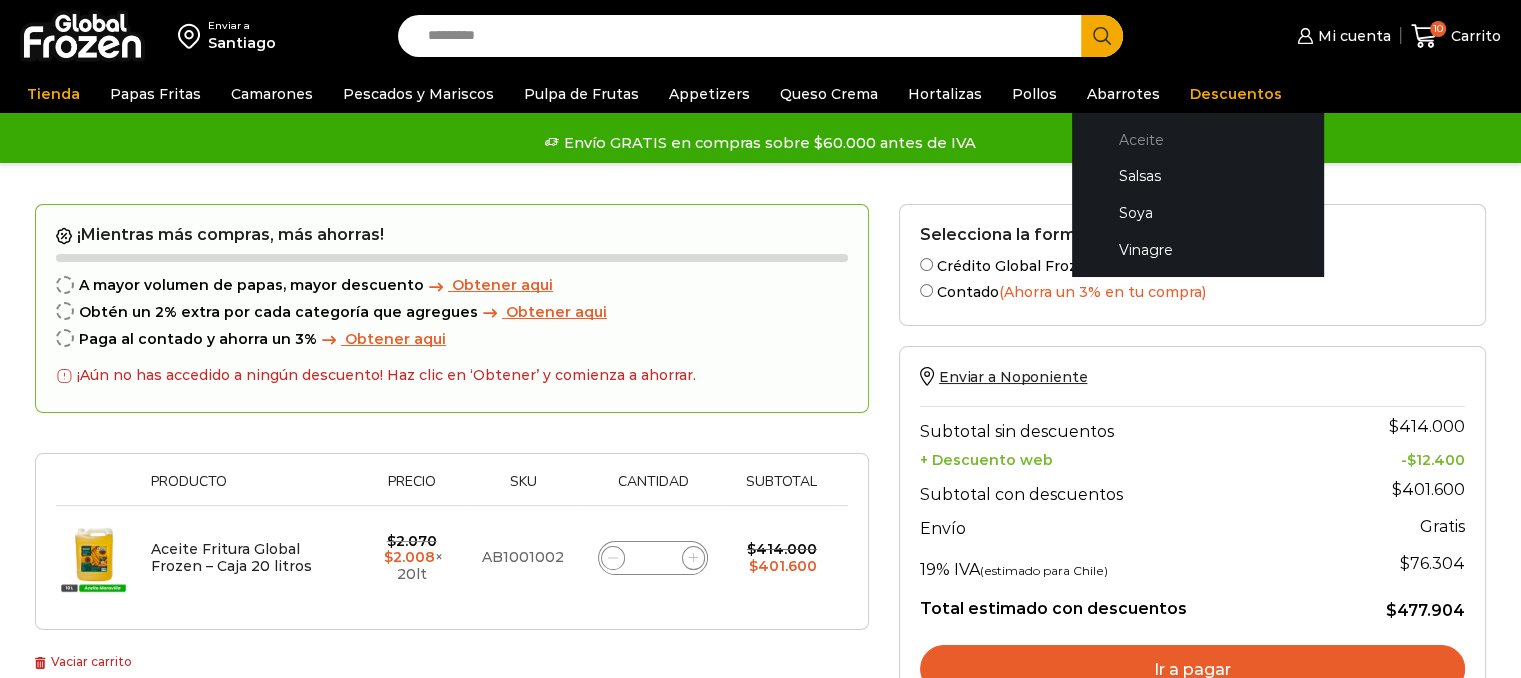 click on "Aceite" at bounding box center (1198, 139) 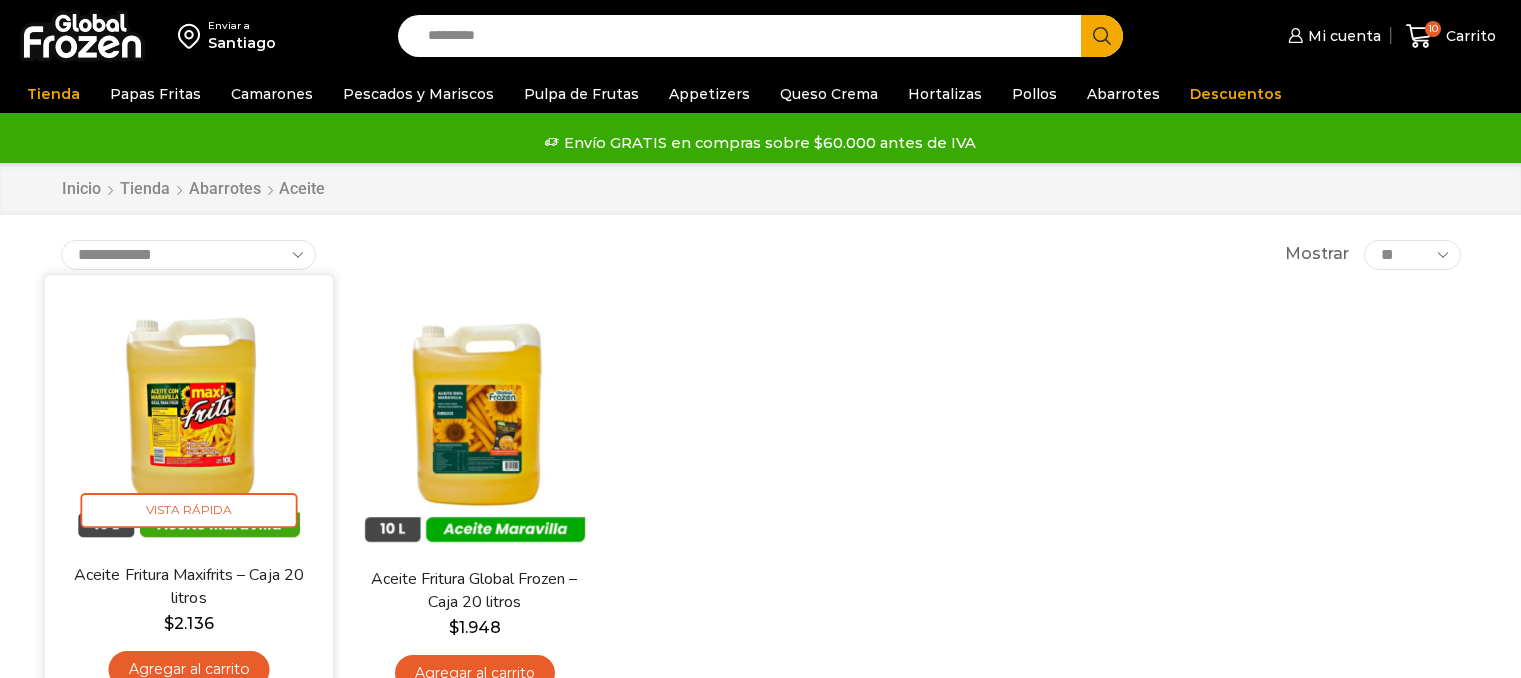 scroll, scrollTop: 0, scrollLeft: 0, axis: both 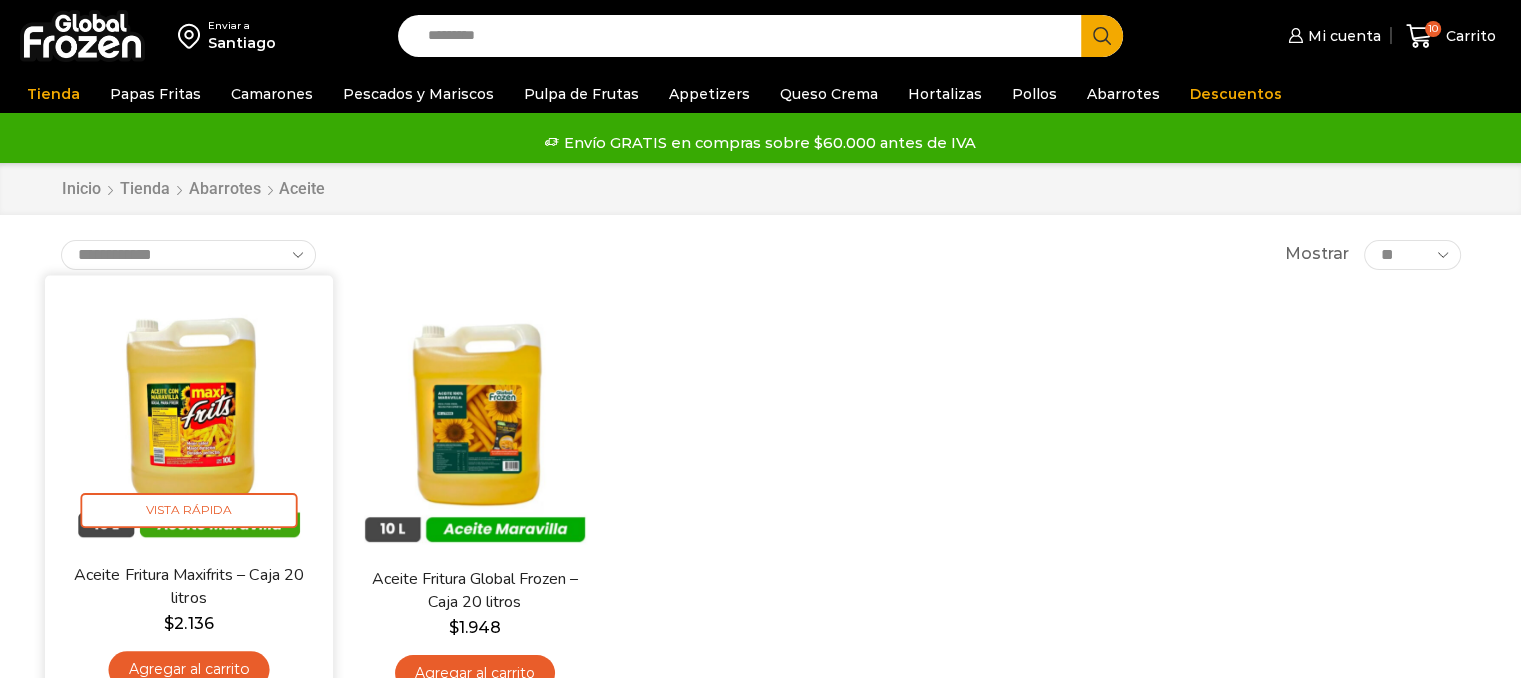 click at bounding box center (189, 419) 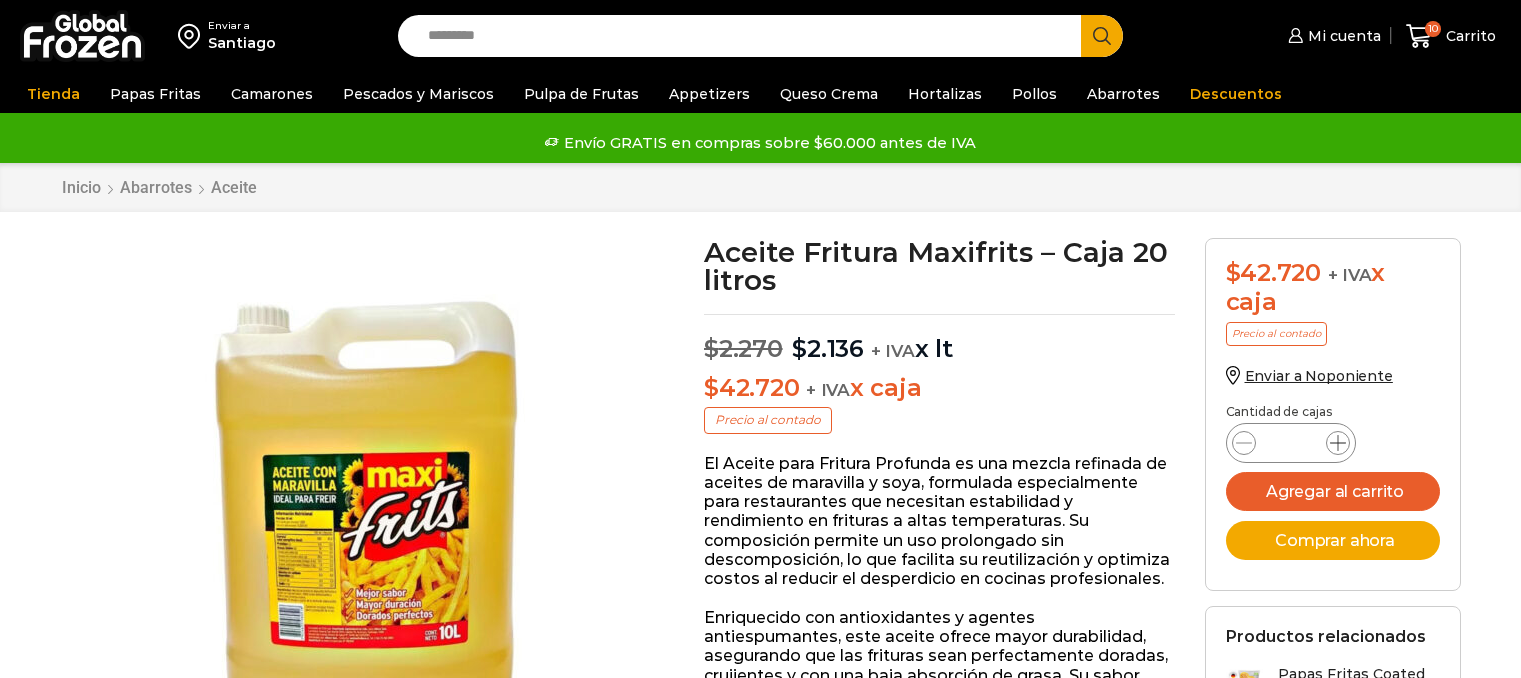 scroll, scrollTop: 0, scrollLeft: 0, axis: both 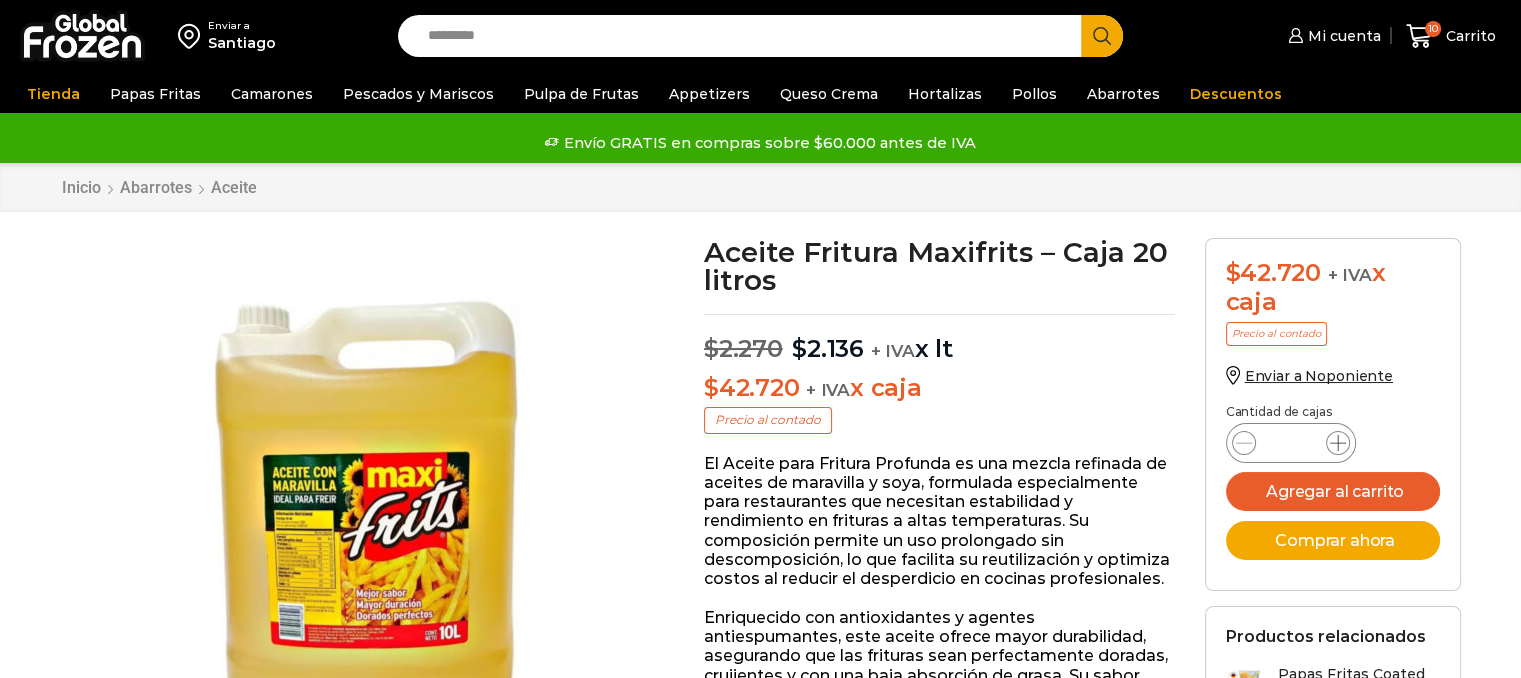 click 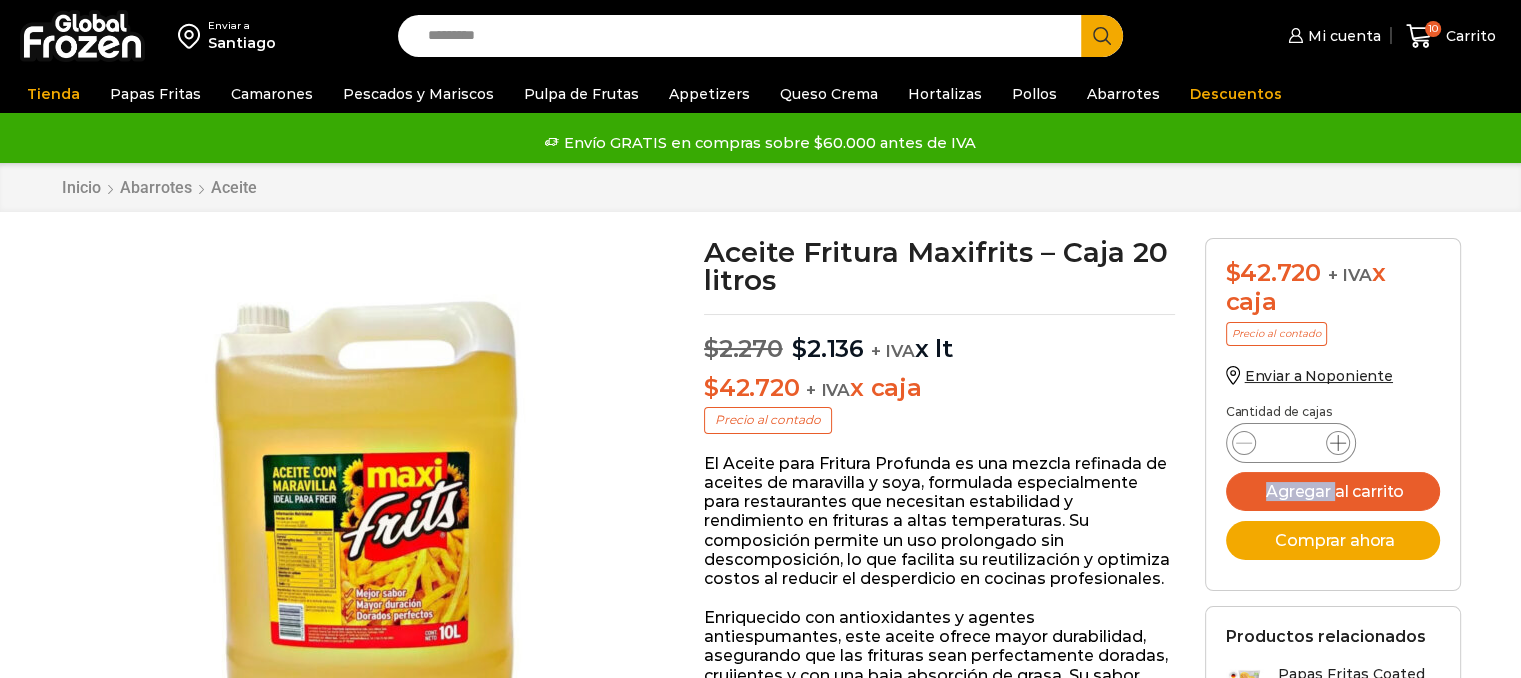 click 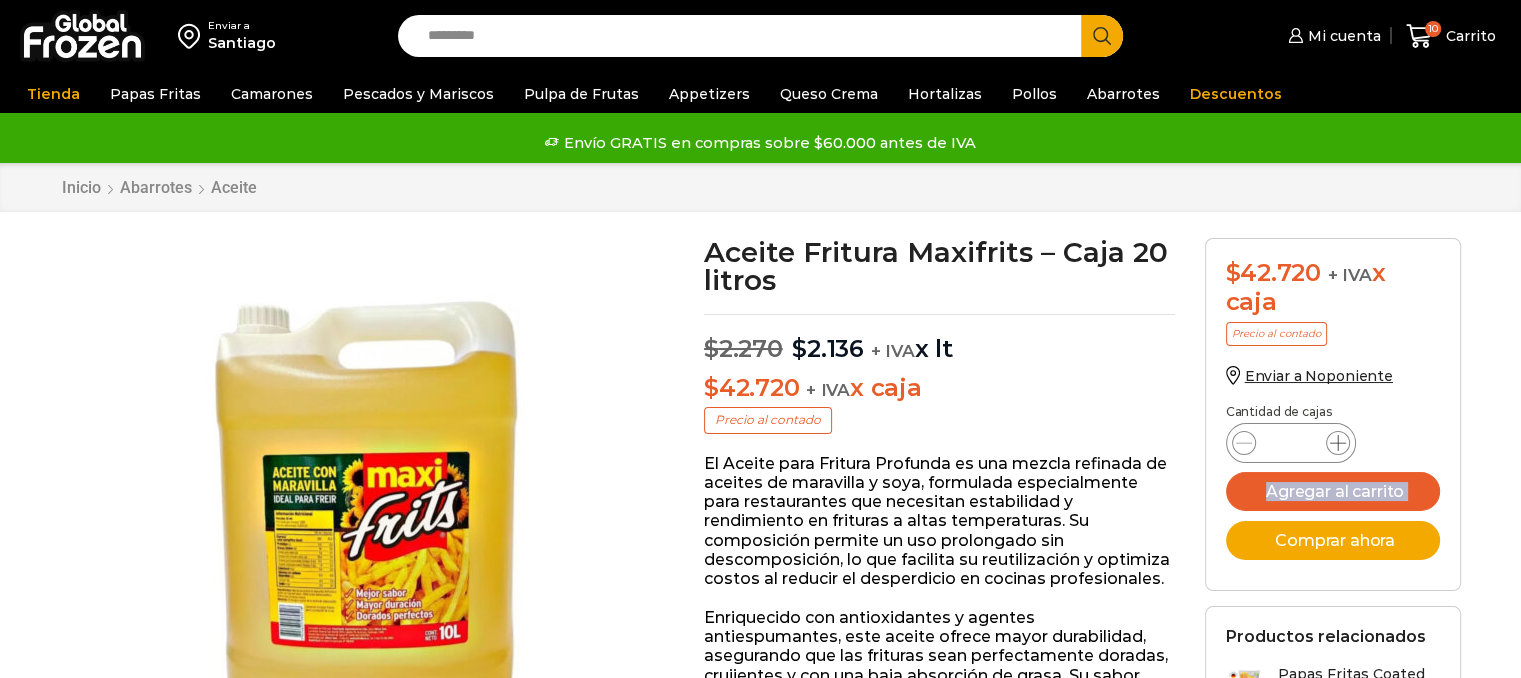 click 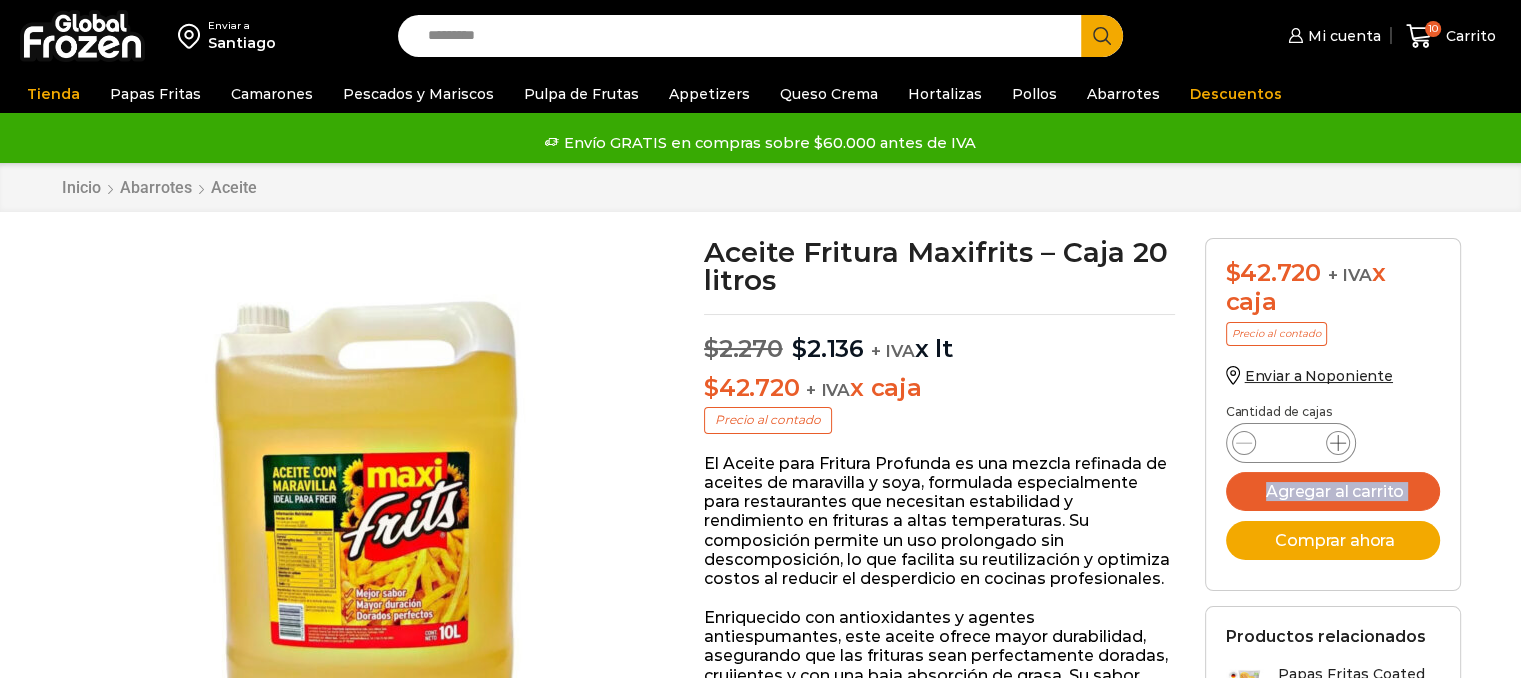 click 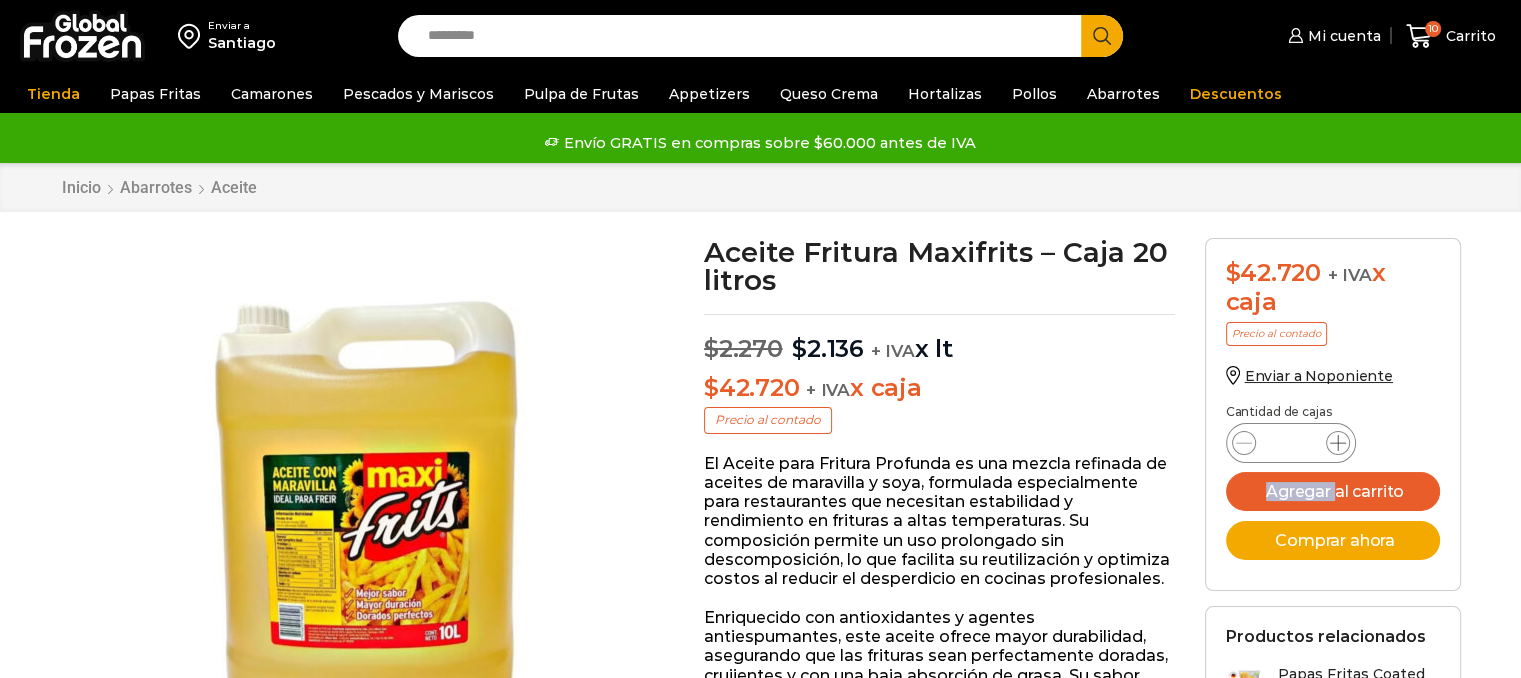 click 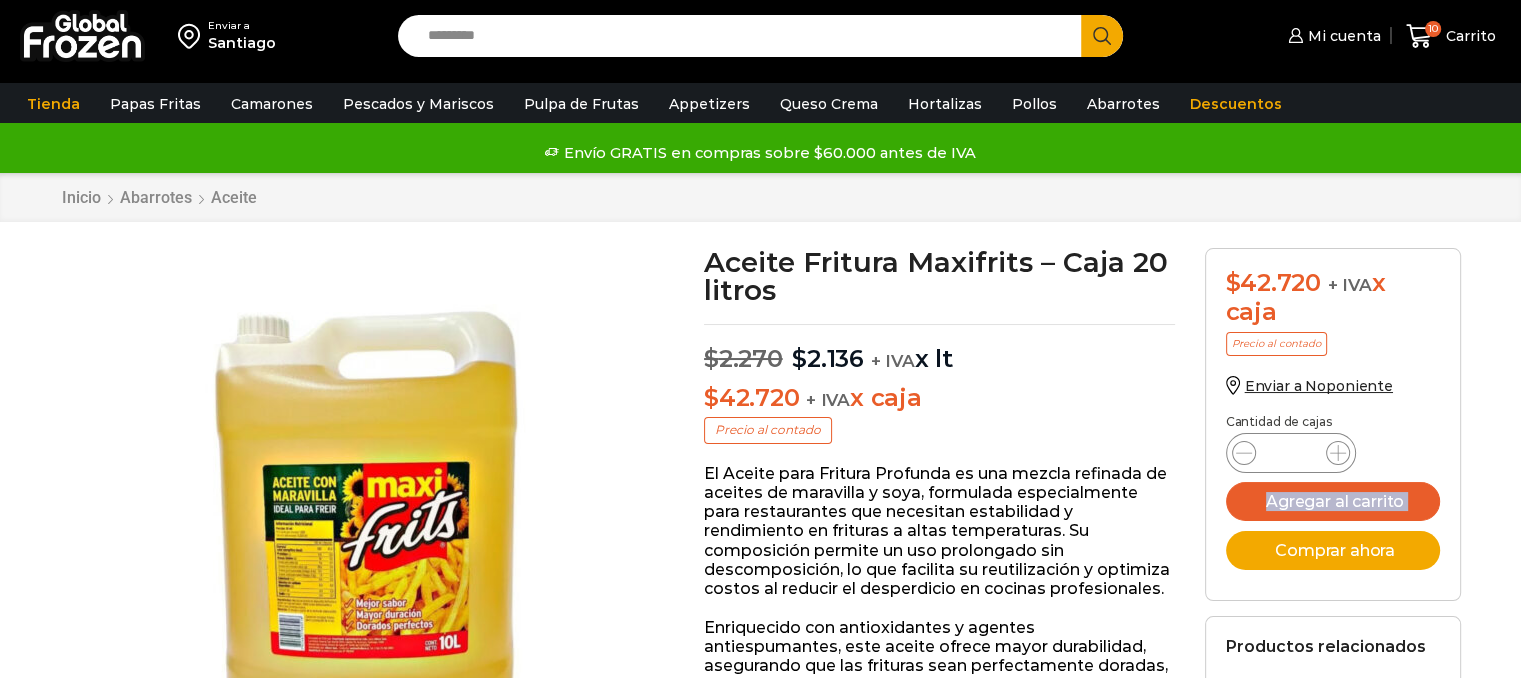 scroll, scrollTop: 0, scrollLeft: 0, axis: both 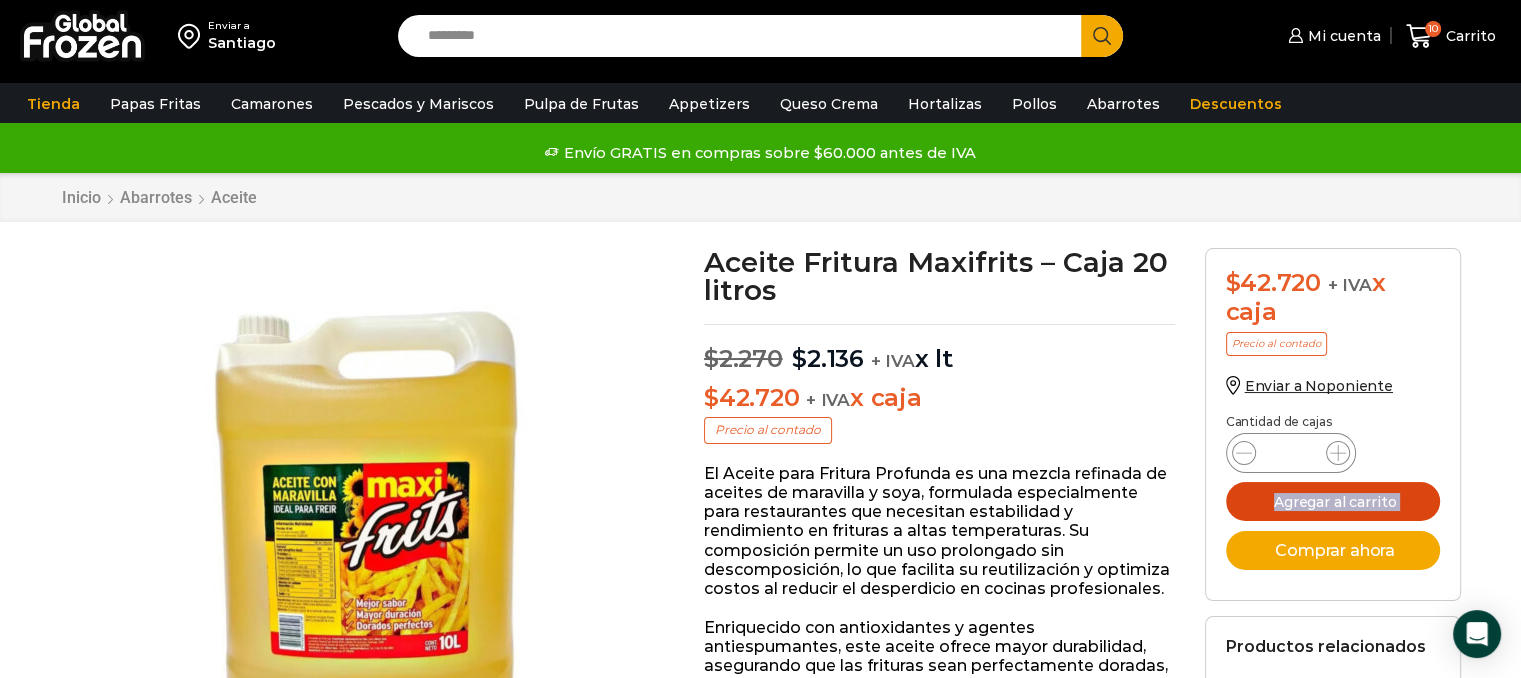 click on "Agregar al carrito" at bounding box center (1333, 501) 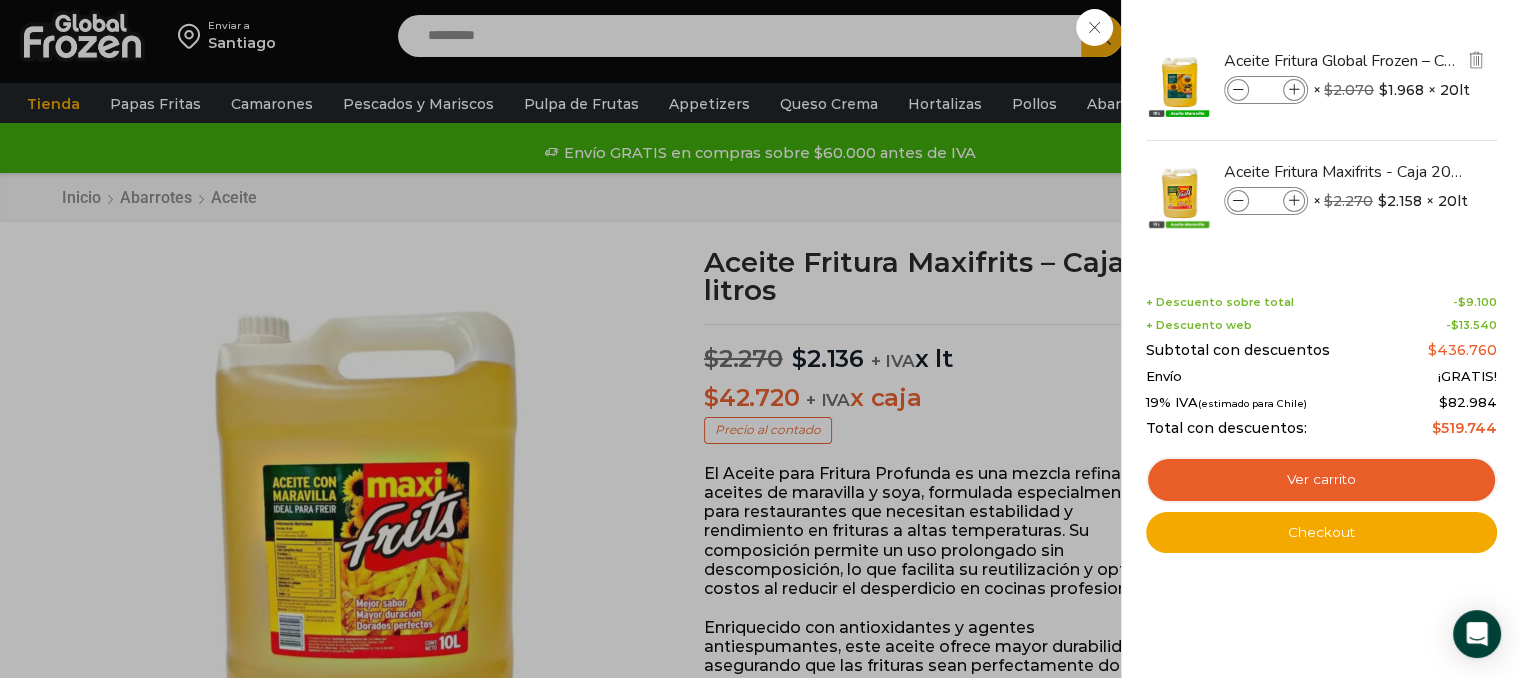click at bounding box center (1238, 90) 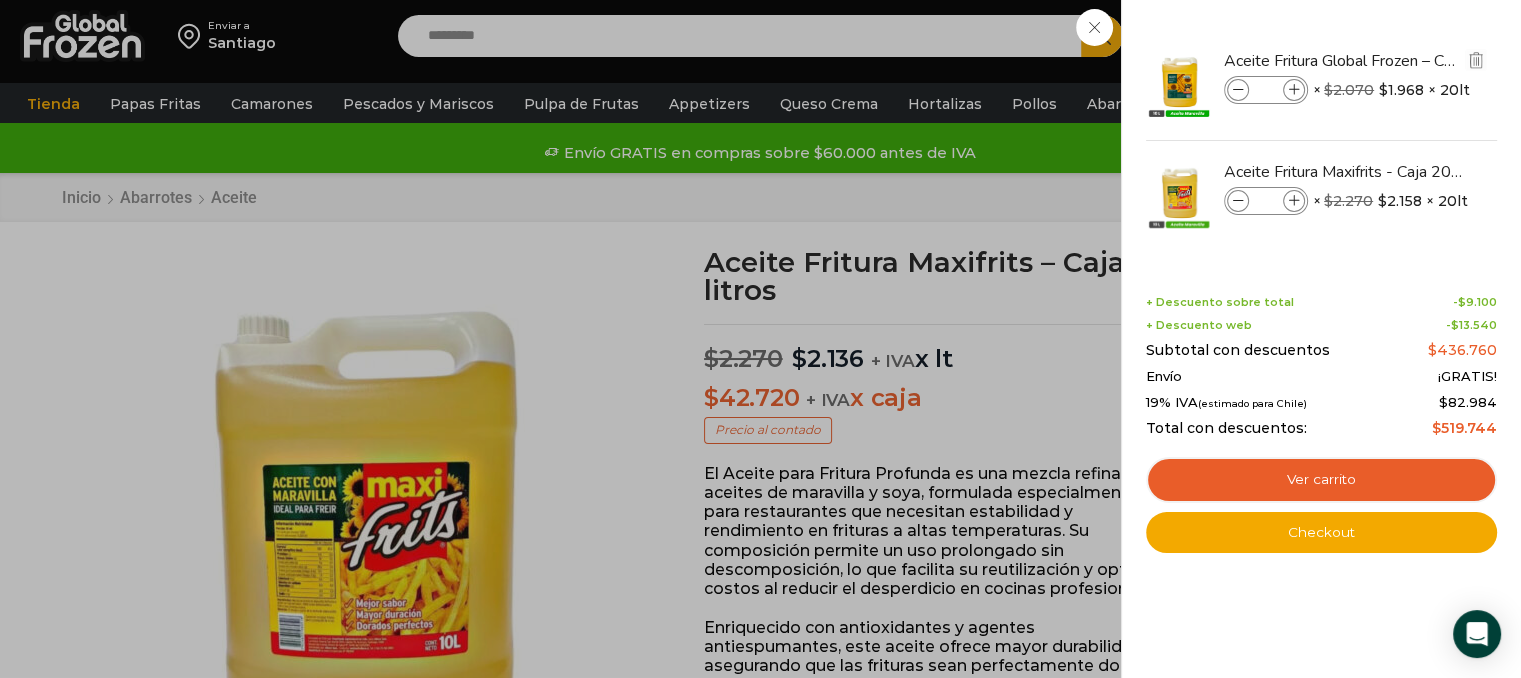 click at bounding box center (1238, 90) 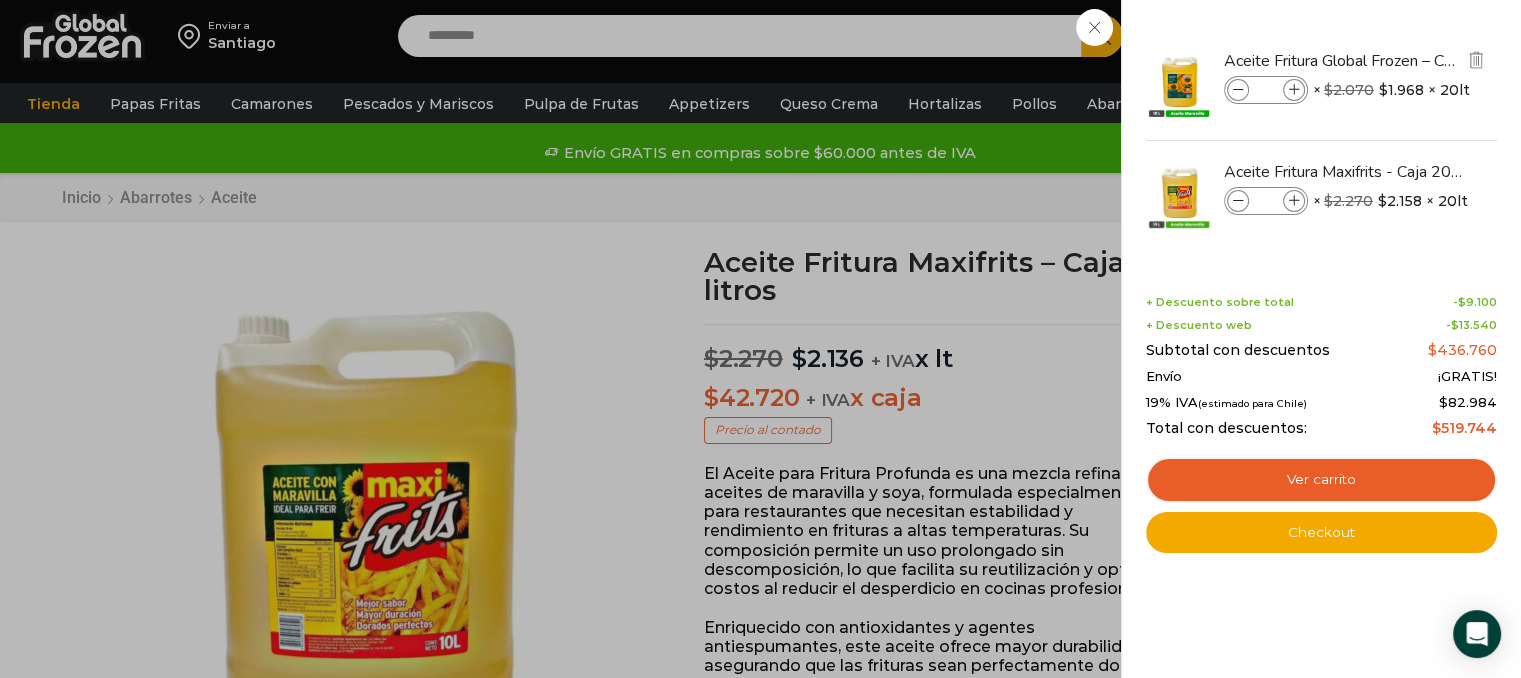 click at bounding box center (1238, 90) 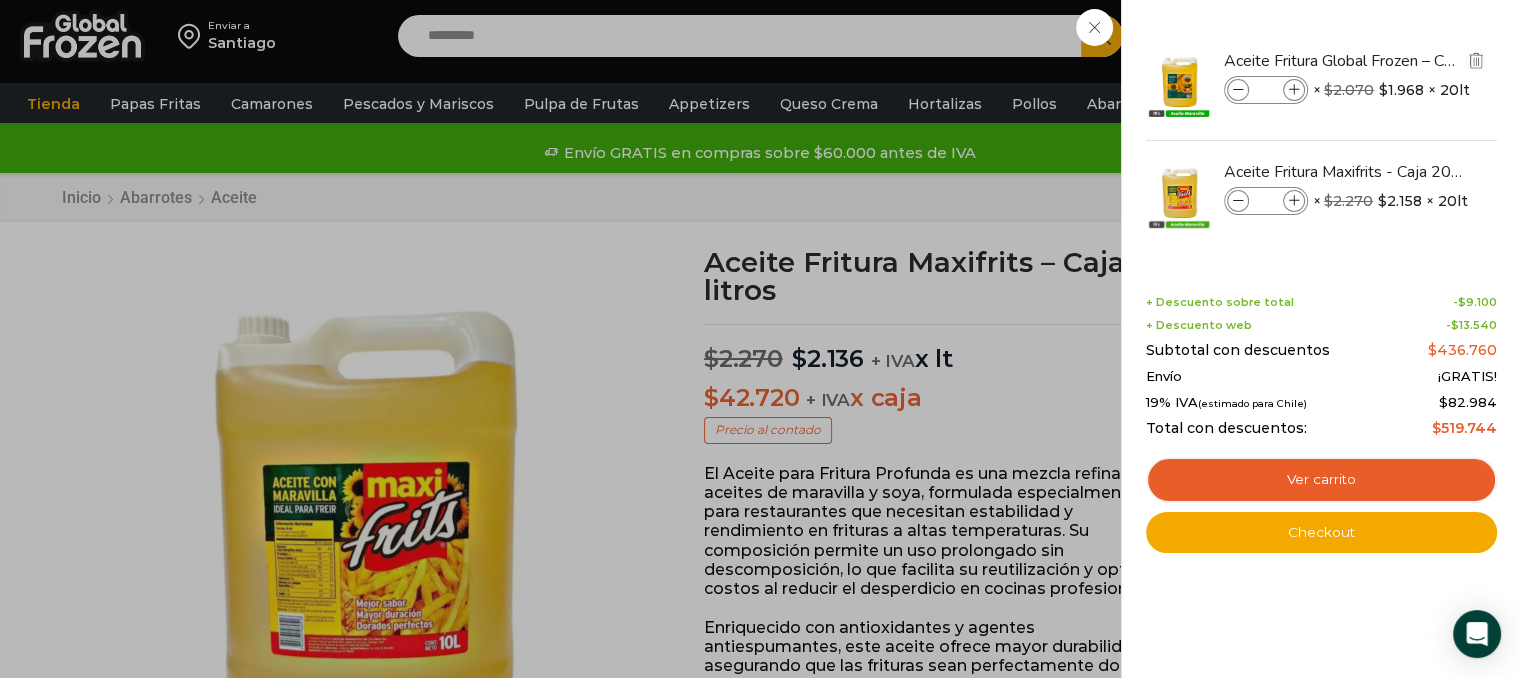 click at bounding box center (1238, 90) 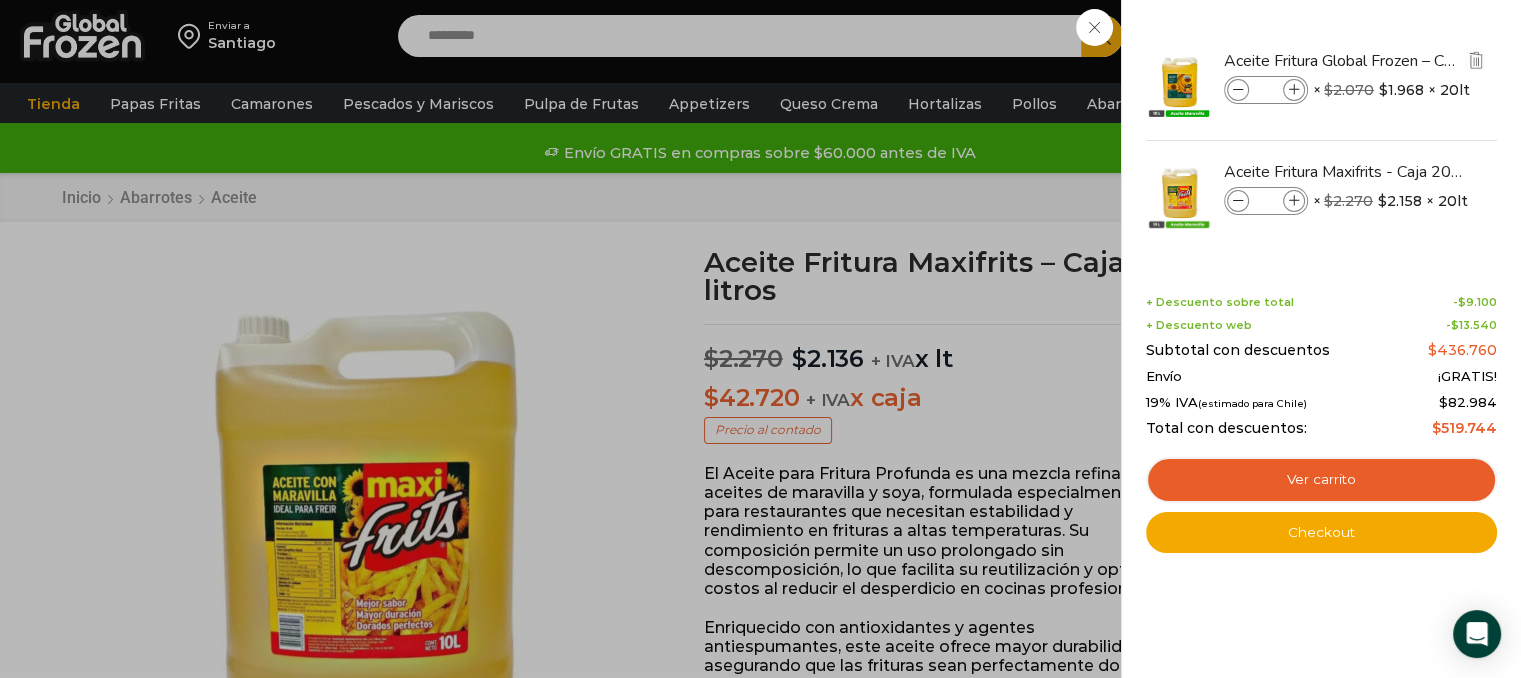 click at bounding box center (1238, 90) 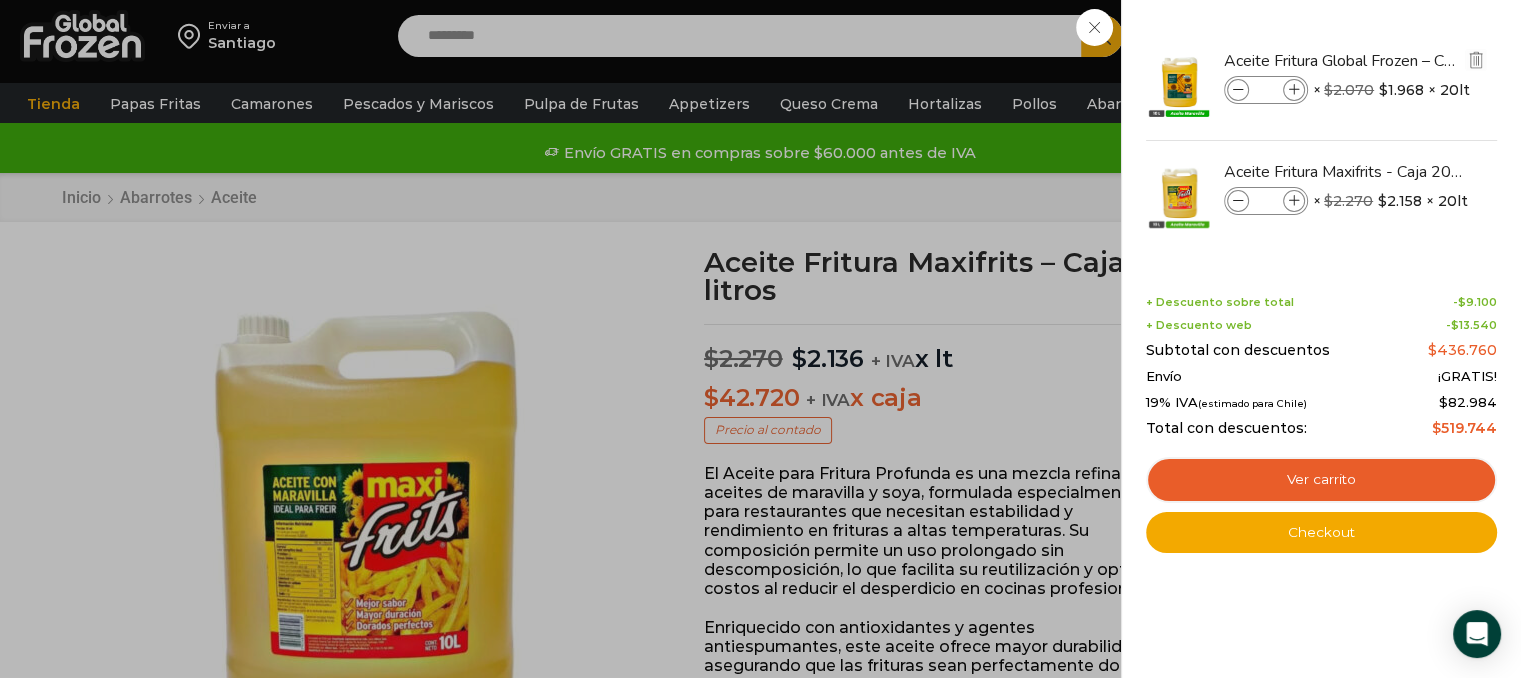 click at bounding box center [1238, 90] 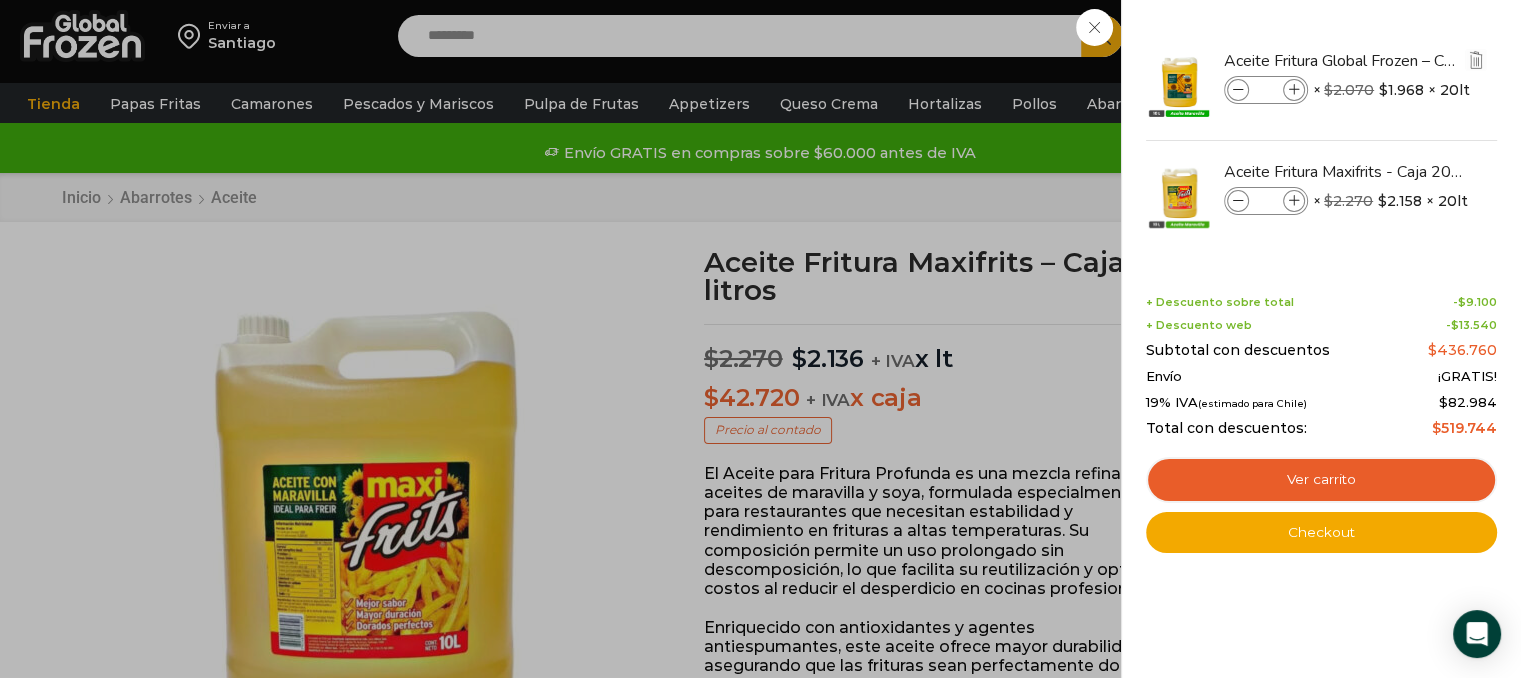 click at bounding box center (1238, 90) 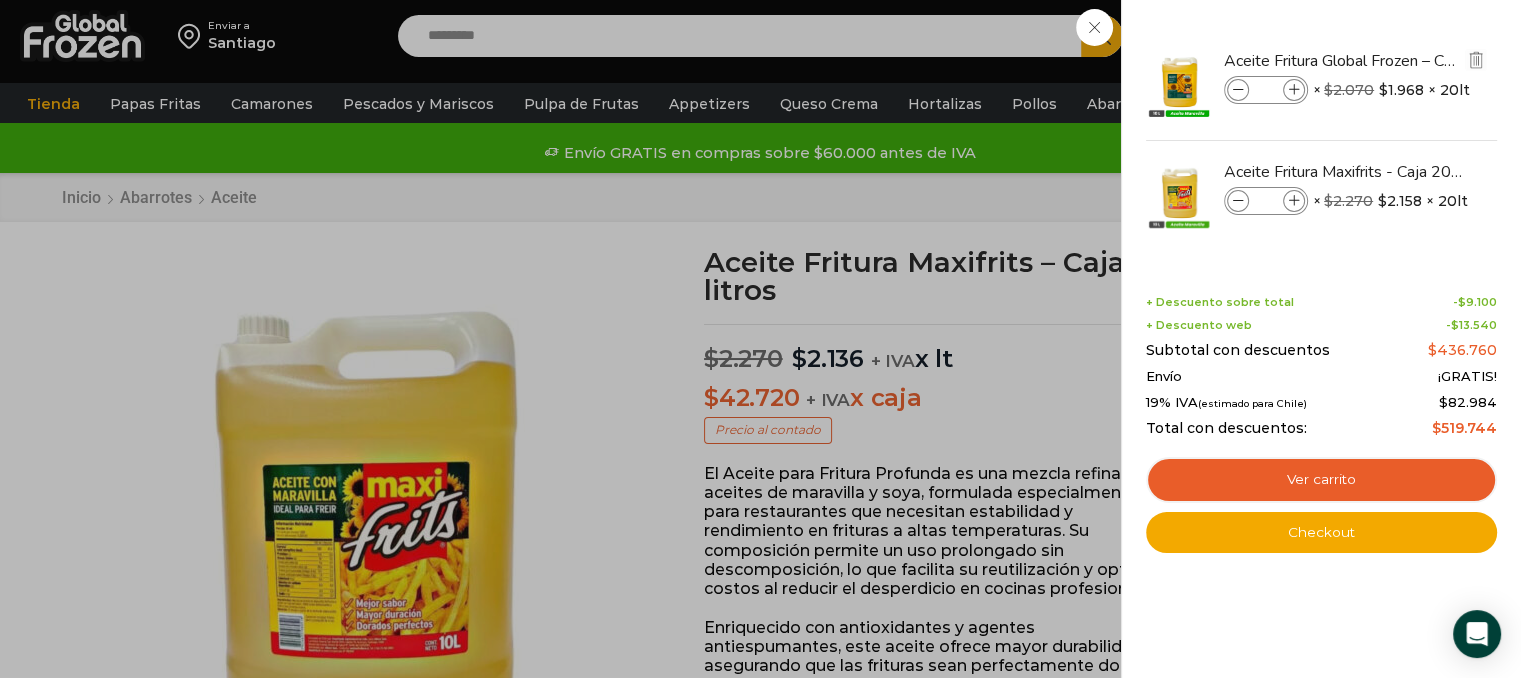 type on "*" 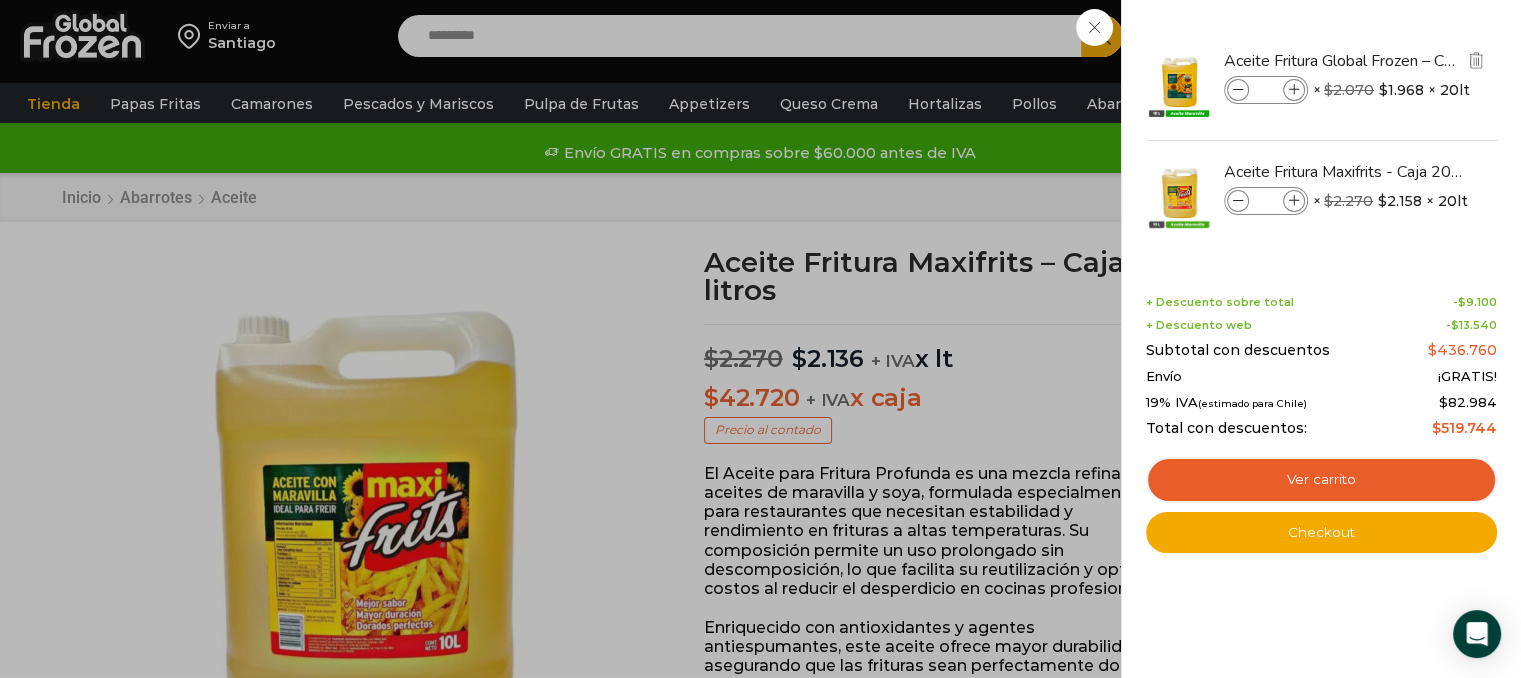 click at bounding box center [1238, 90] 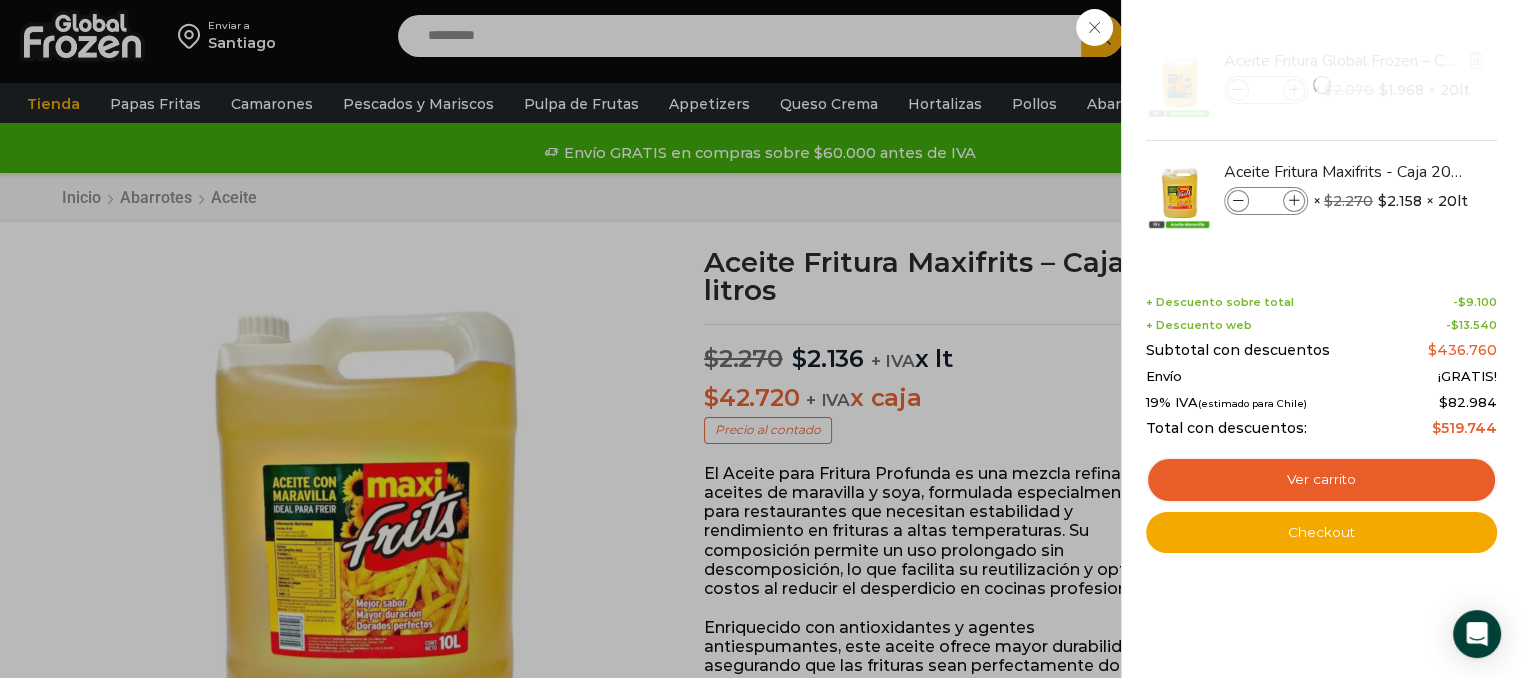 click at bounding box center [1321, 85] 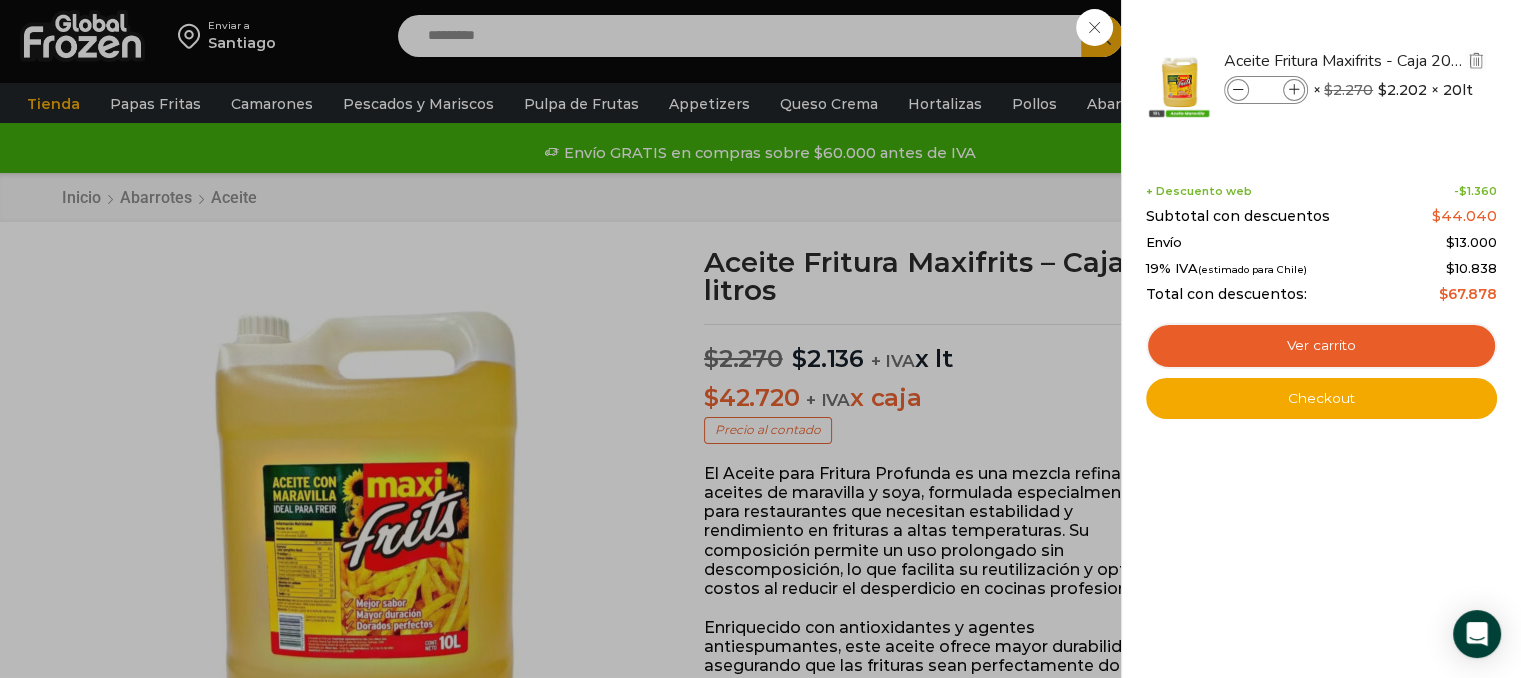 click at bounding box center (1294, 90) 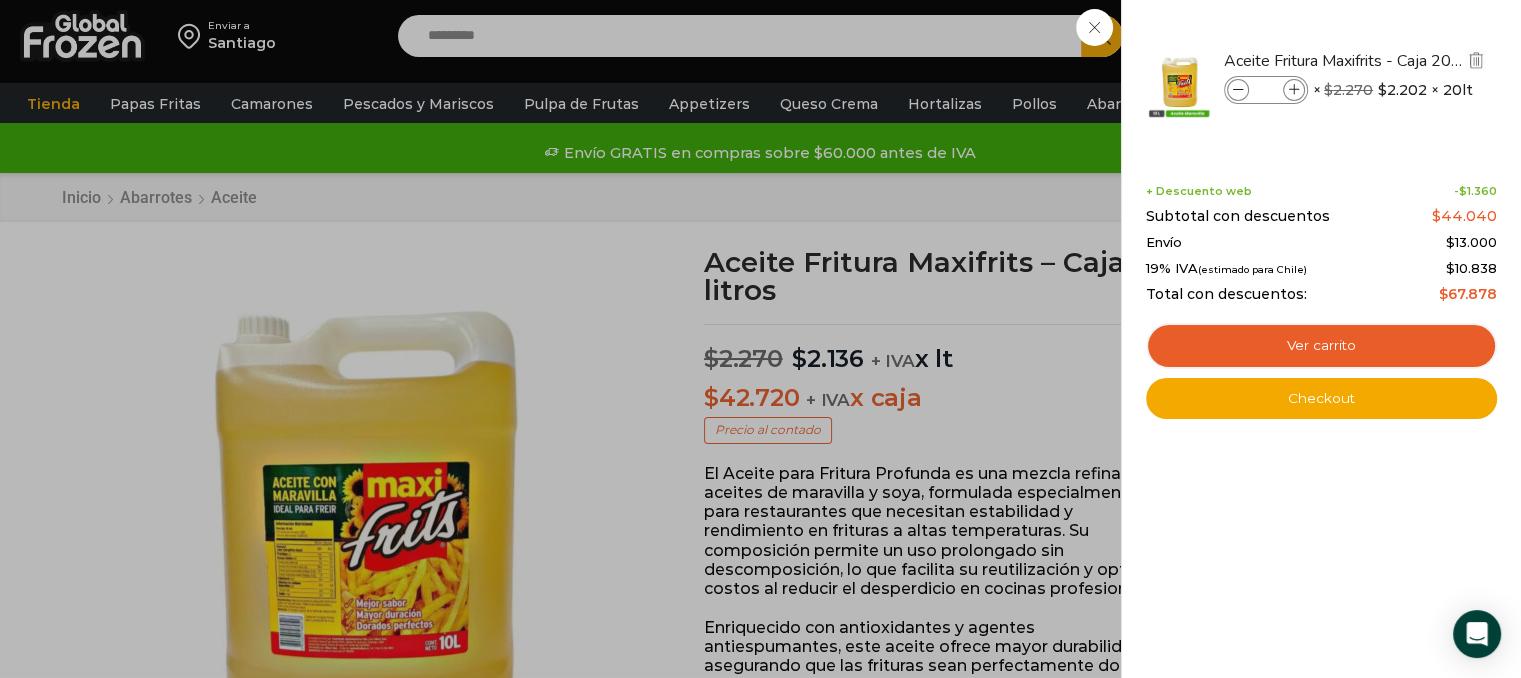 click at bounding box center (1294, 90) 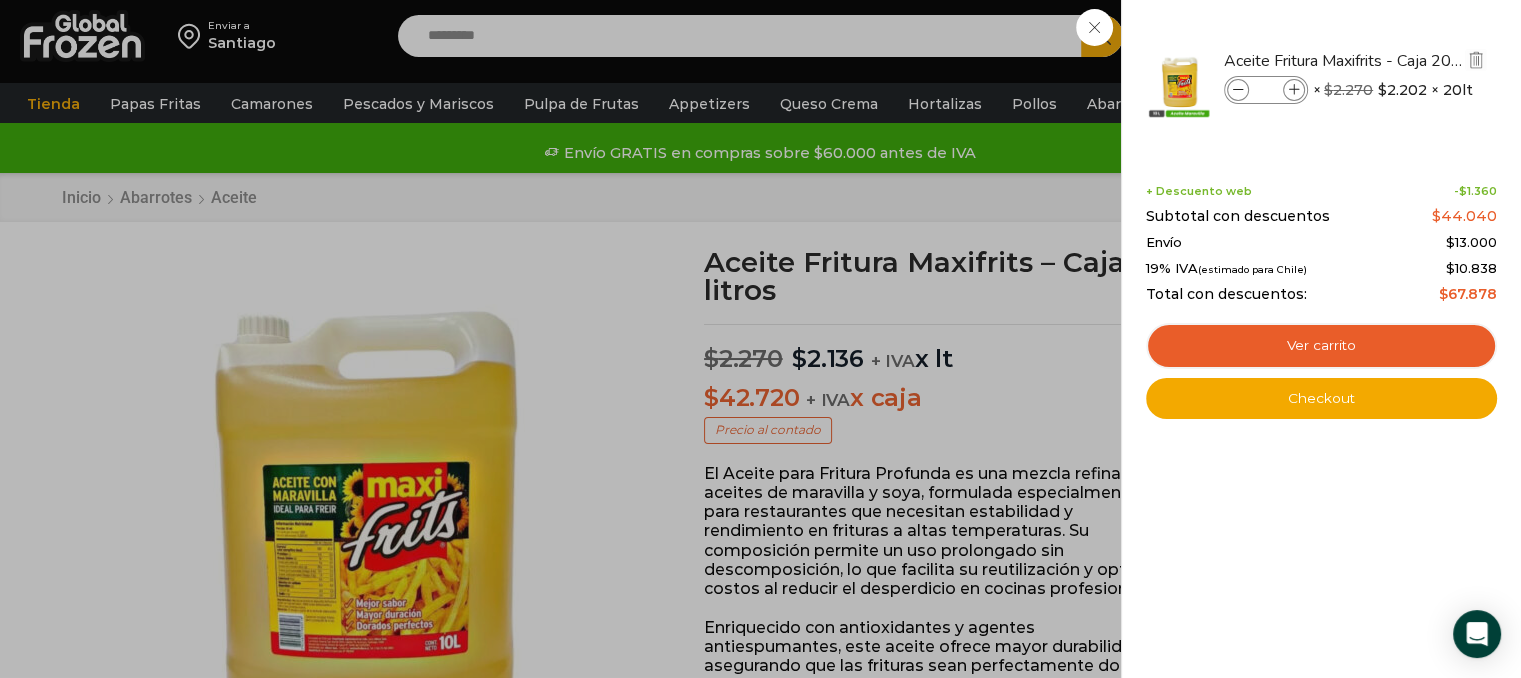 click at bounding box center (1294, 90) 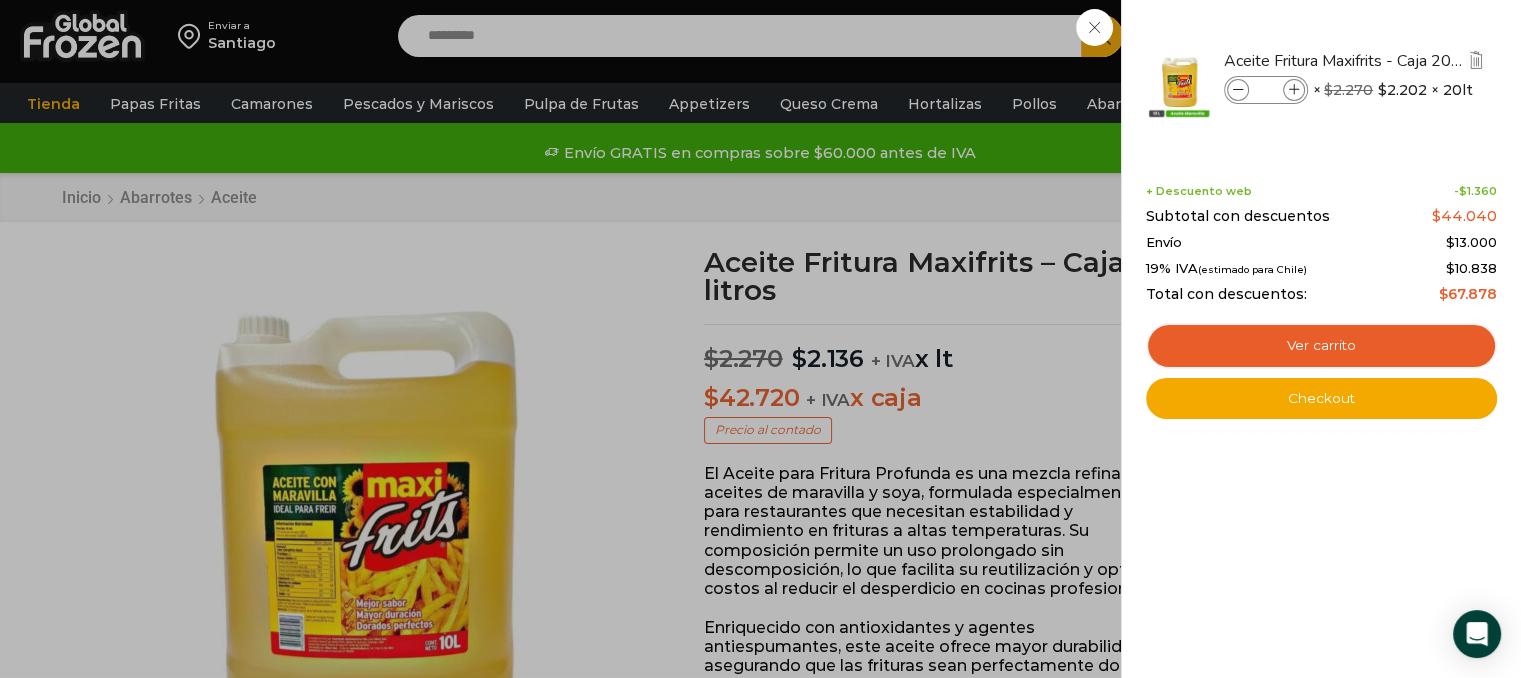 type on "*" 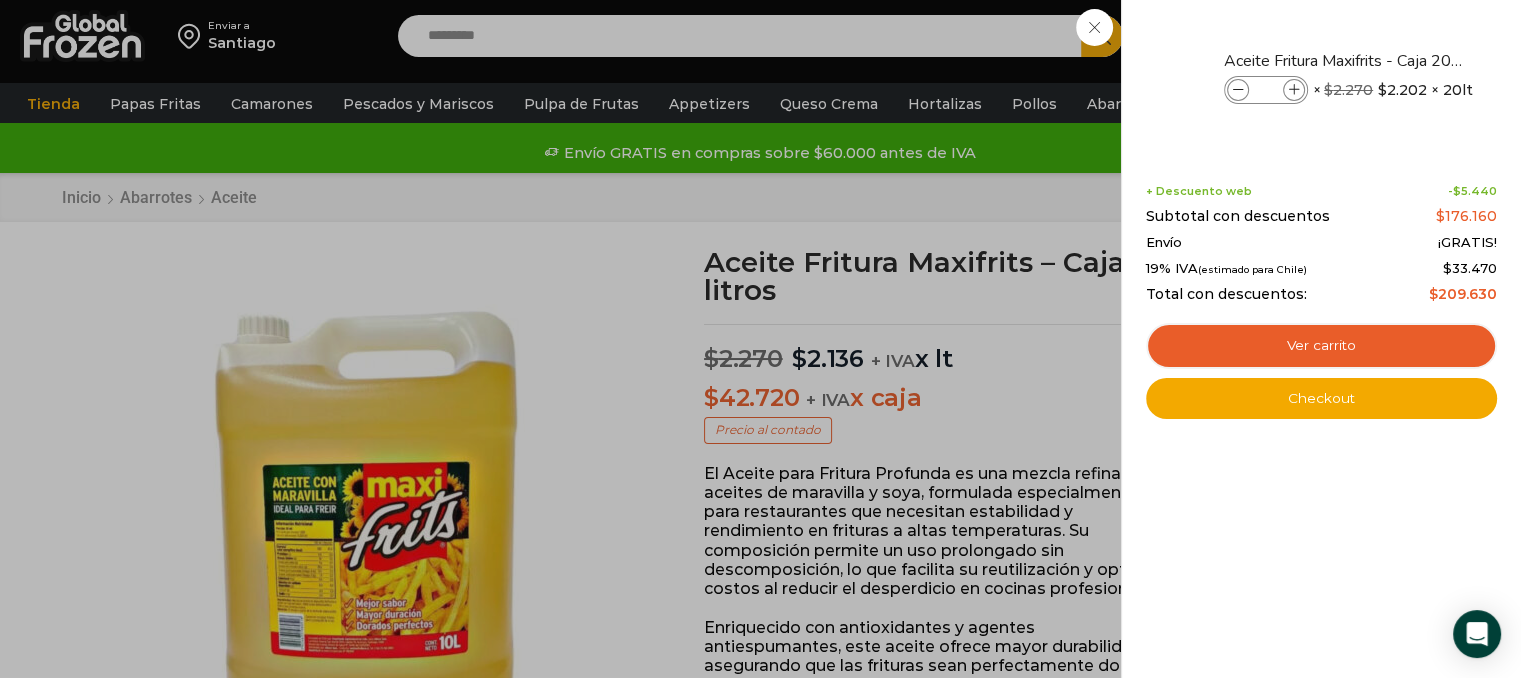 click at bounding box center (1294, 90) 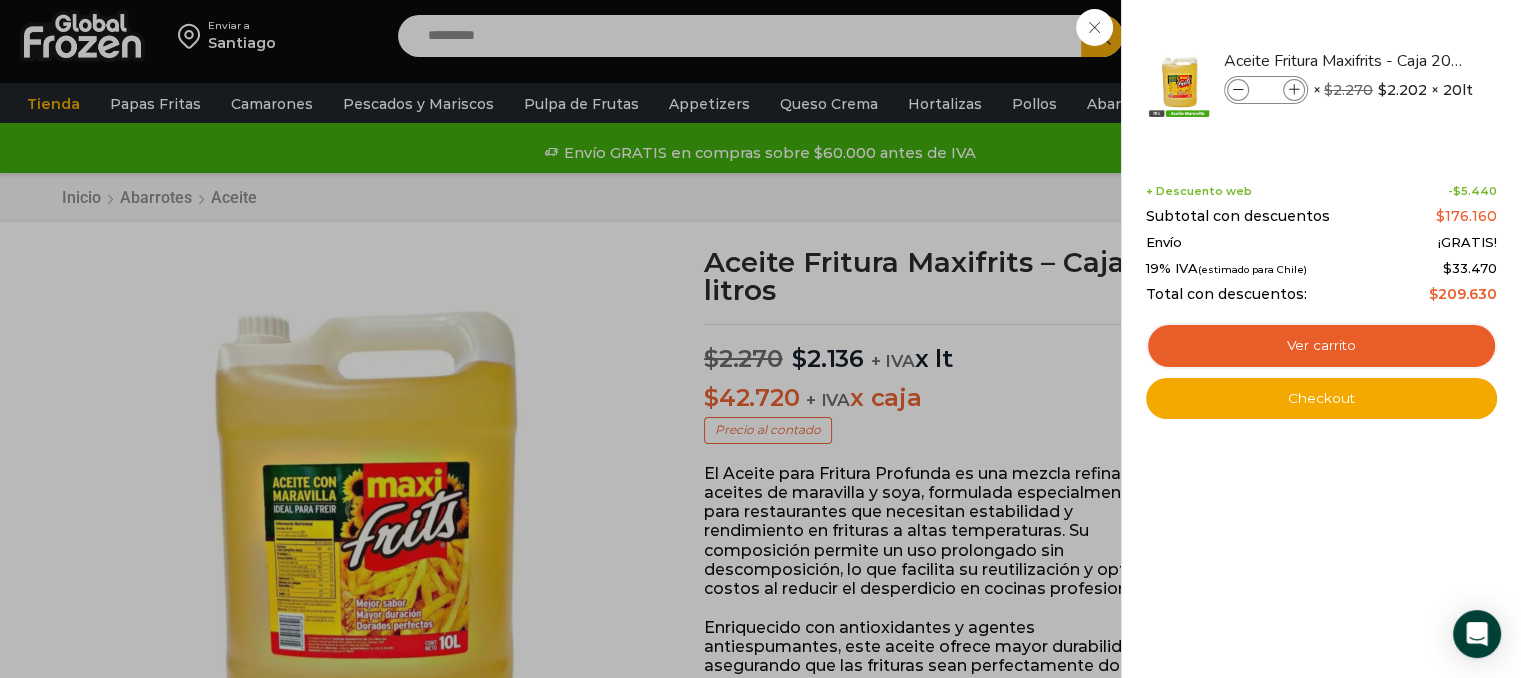 click at bounding box center [1294, 90] 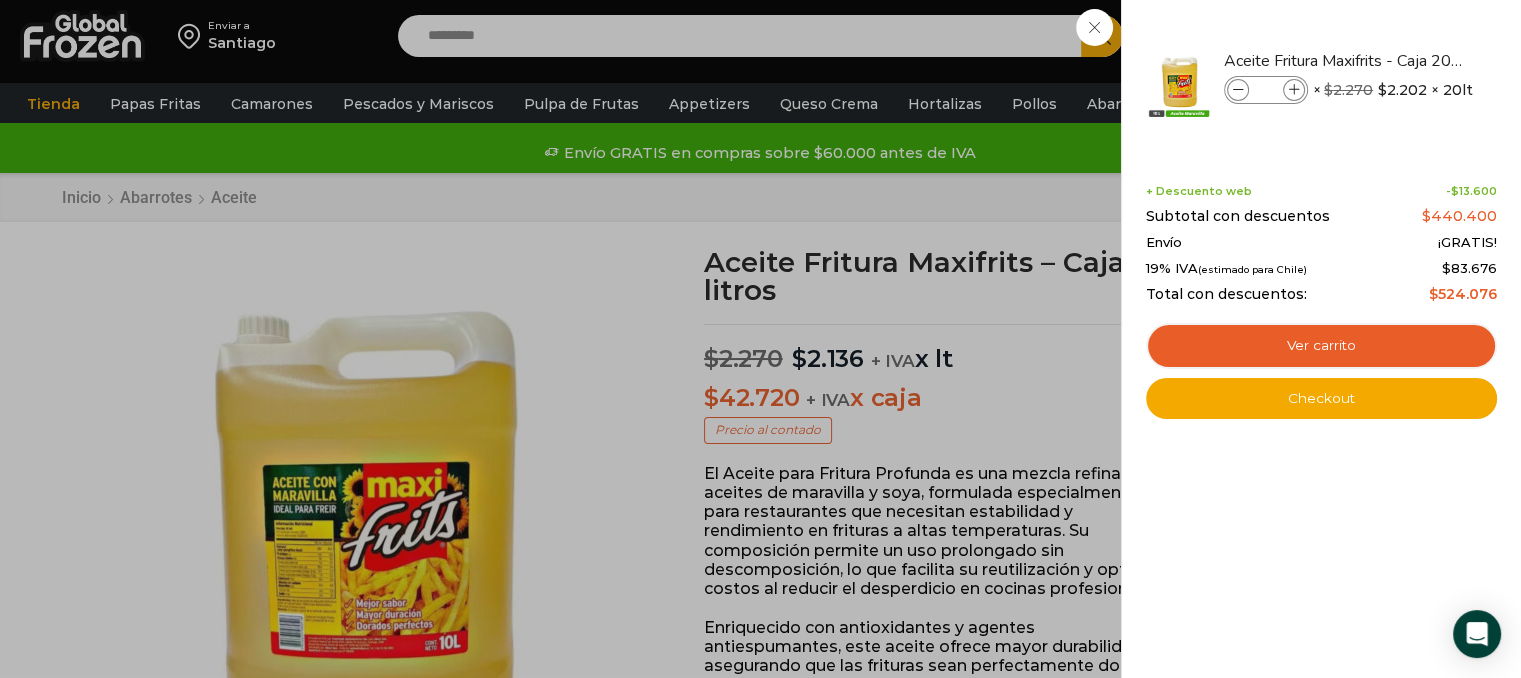 click on "10
Carrito
10
10
Shopping Cart" at bounding box center (1451, 36) 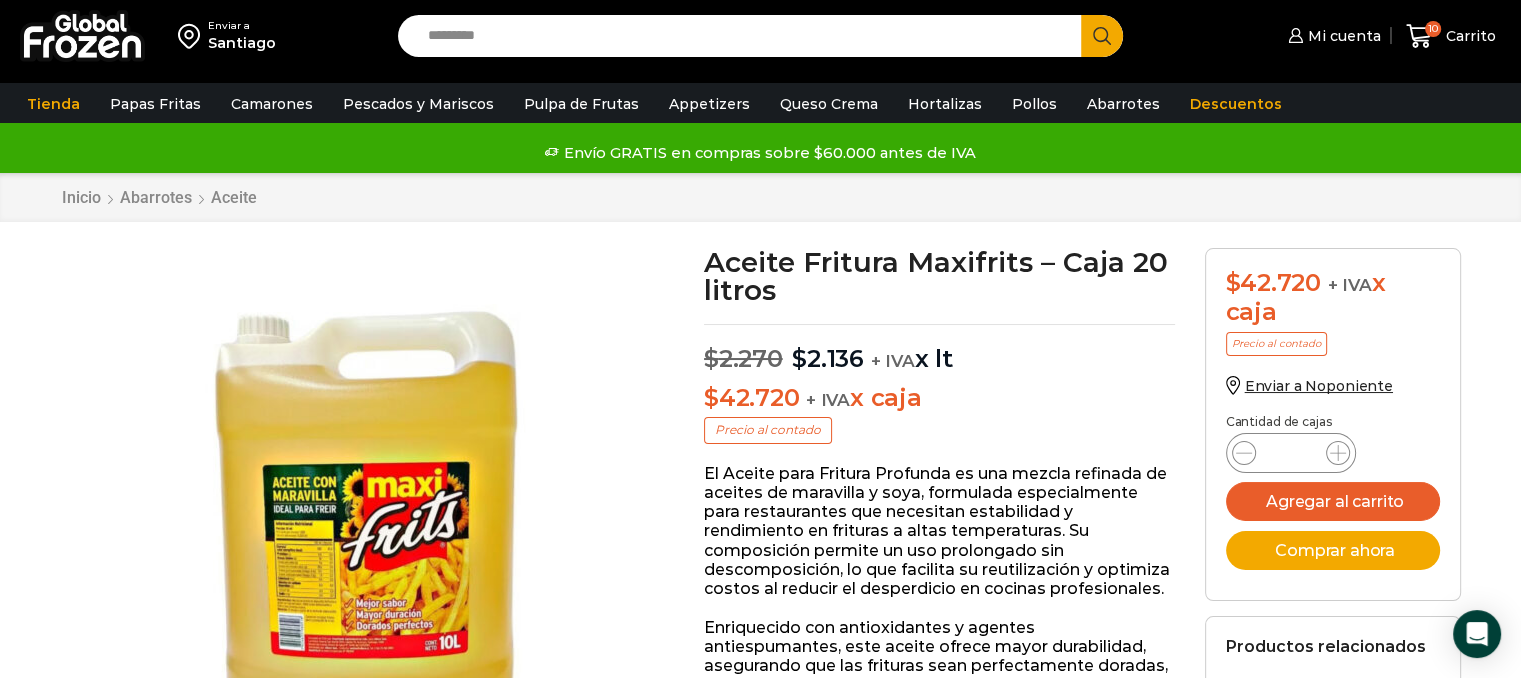 drag, startPoint x: 756, startPoint y: 492, endPoint x: 771, endPoint y: 492, distance: 15 